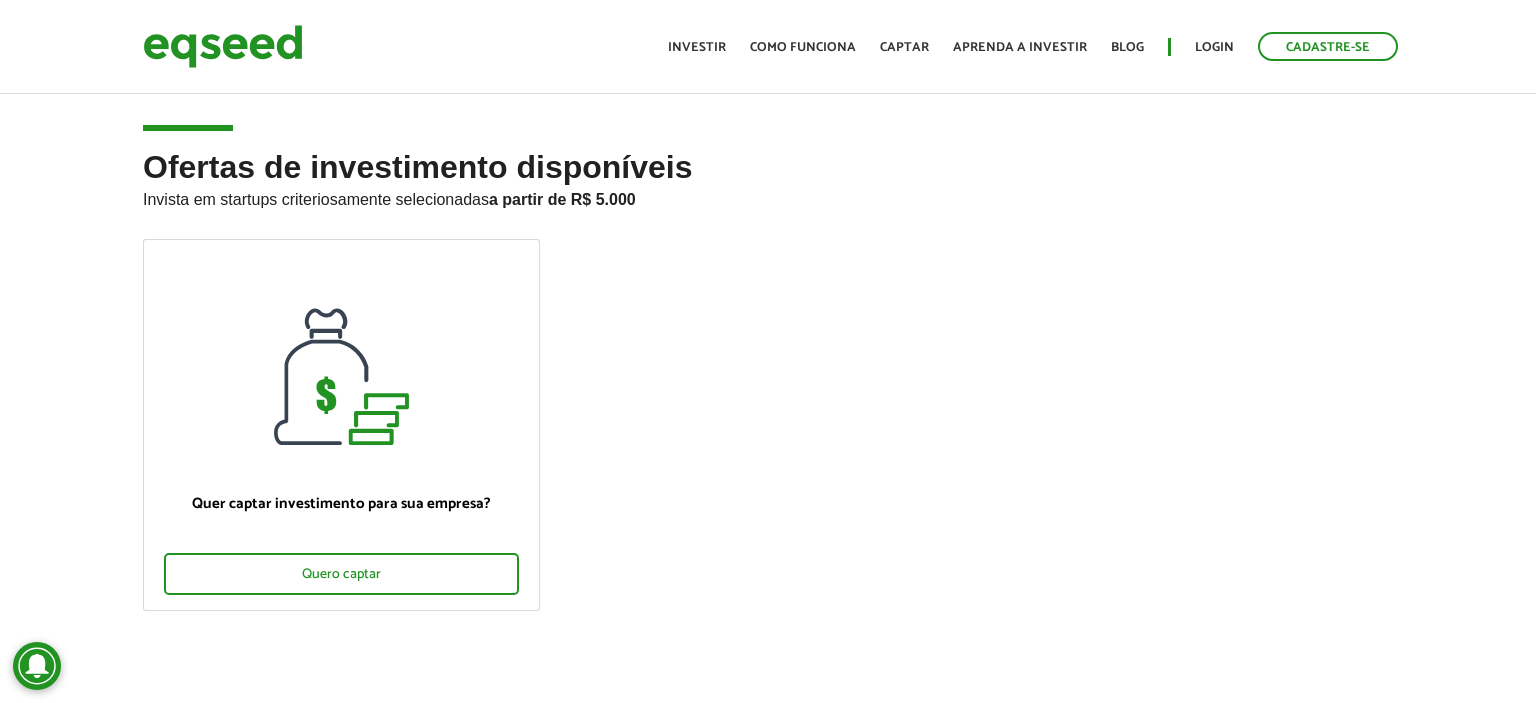 scroll, scrollTop: 0, scrollLeft: 0, axis: both 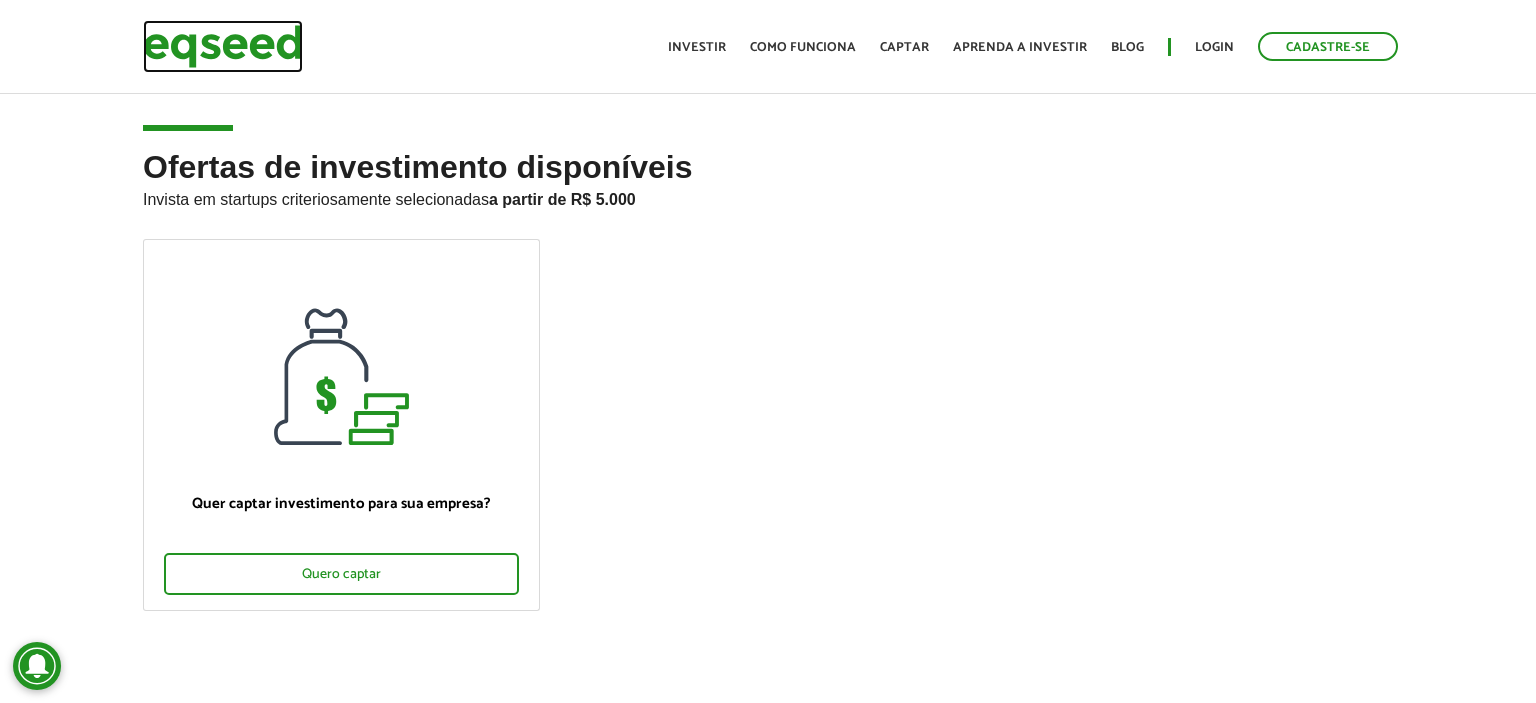 click at bounding box center (223, 46) 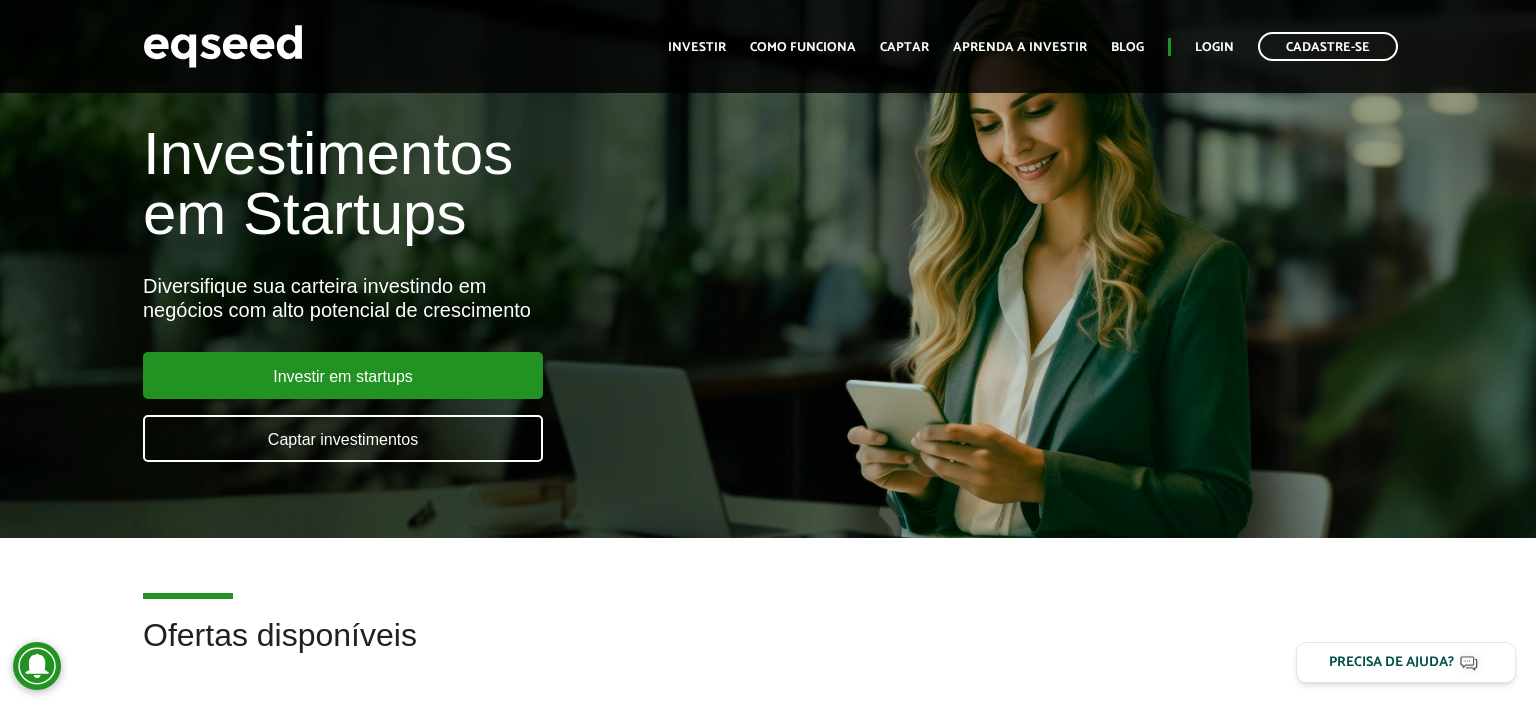 scroll, scrollTop: 0, scrollLeft: 0, axis: both 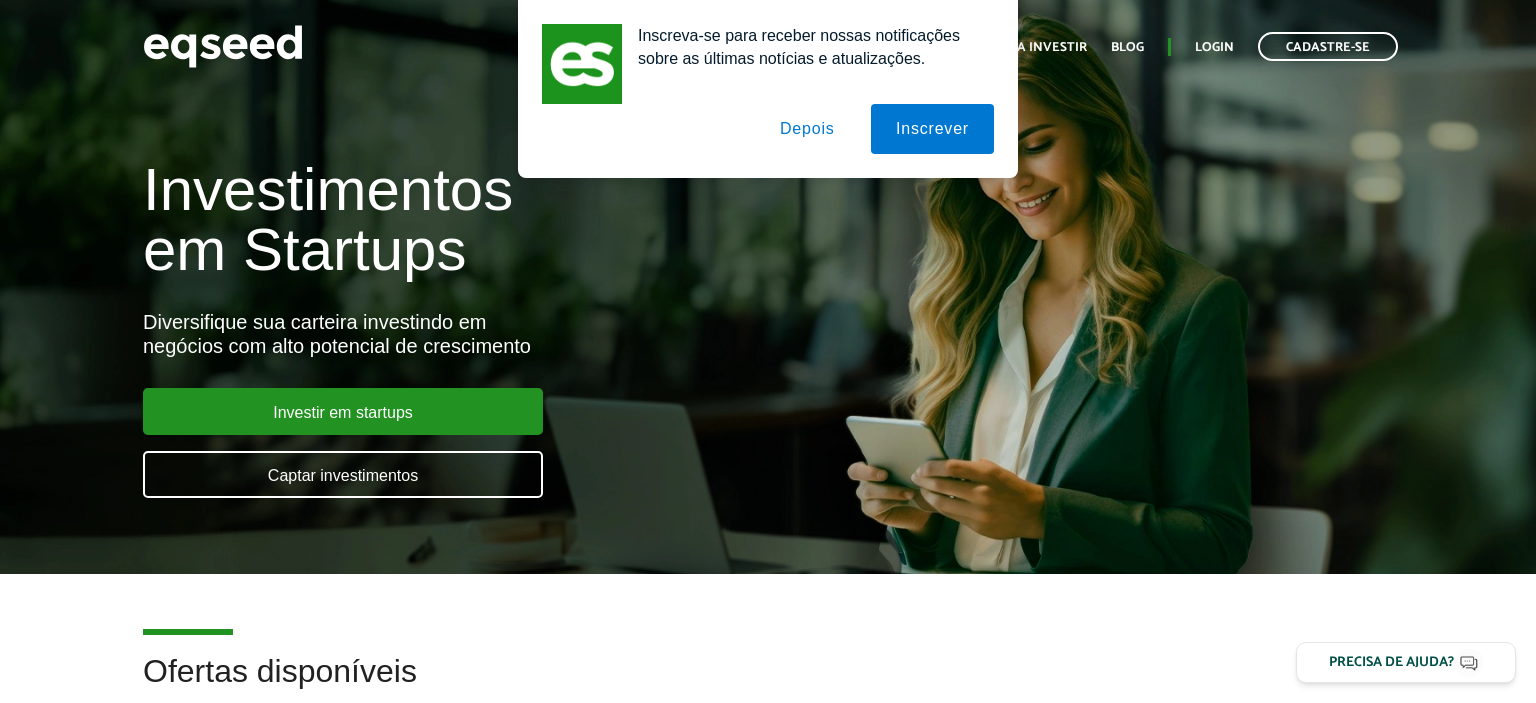 click on "Investimentos em Startups
Diversifique sua carteira investindo em negócios com alto potencial de crescimento
Investir em startups
Captar investimentos" at bounding box center [768, 317] 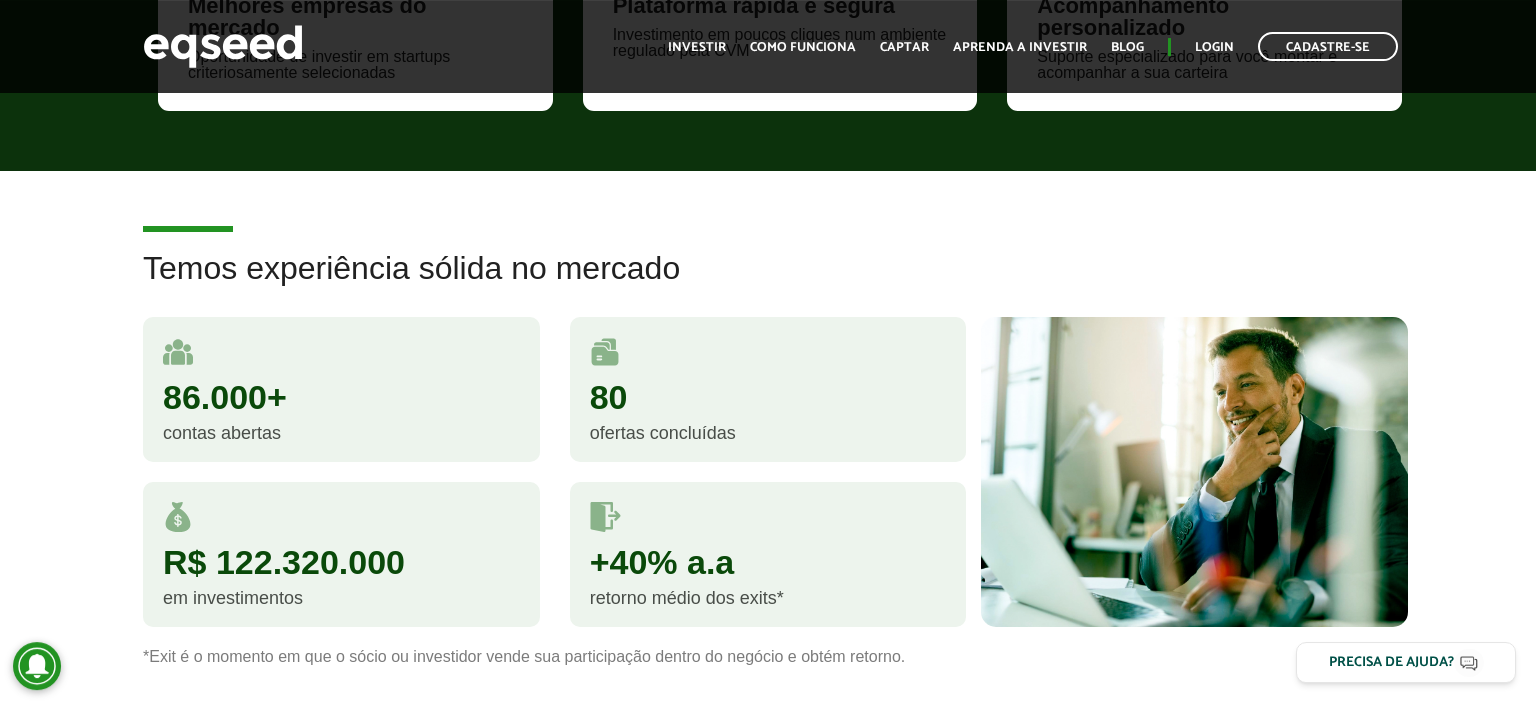 scroll, scrollTop: 1070, scrollLeft: 0, axis: vertical 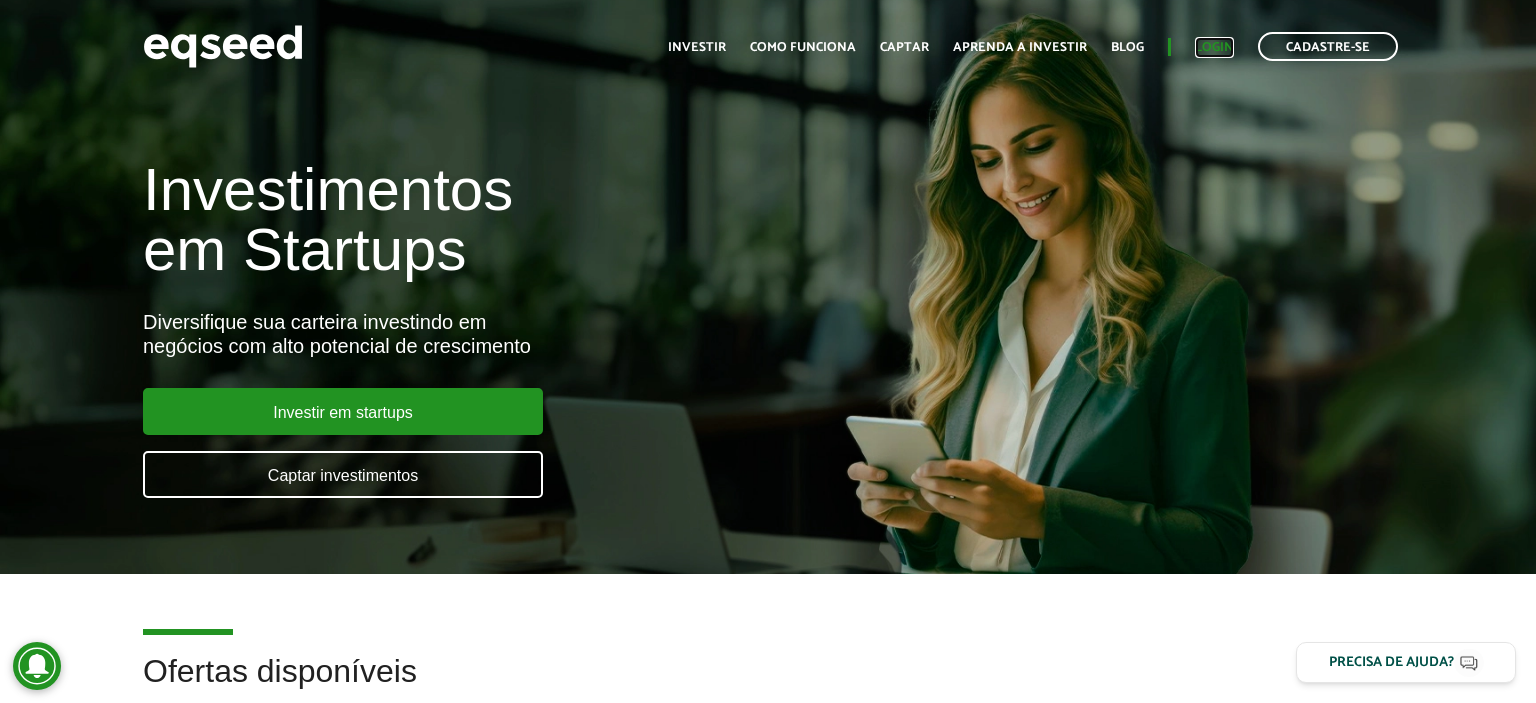 click on "Login" at bounding box center (1214, 47) 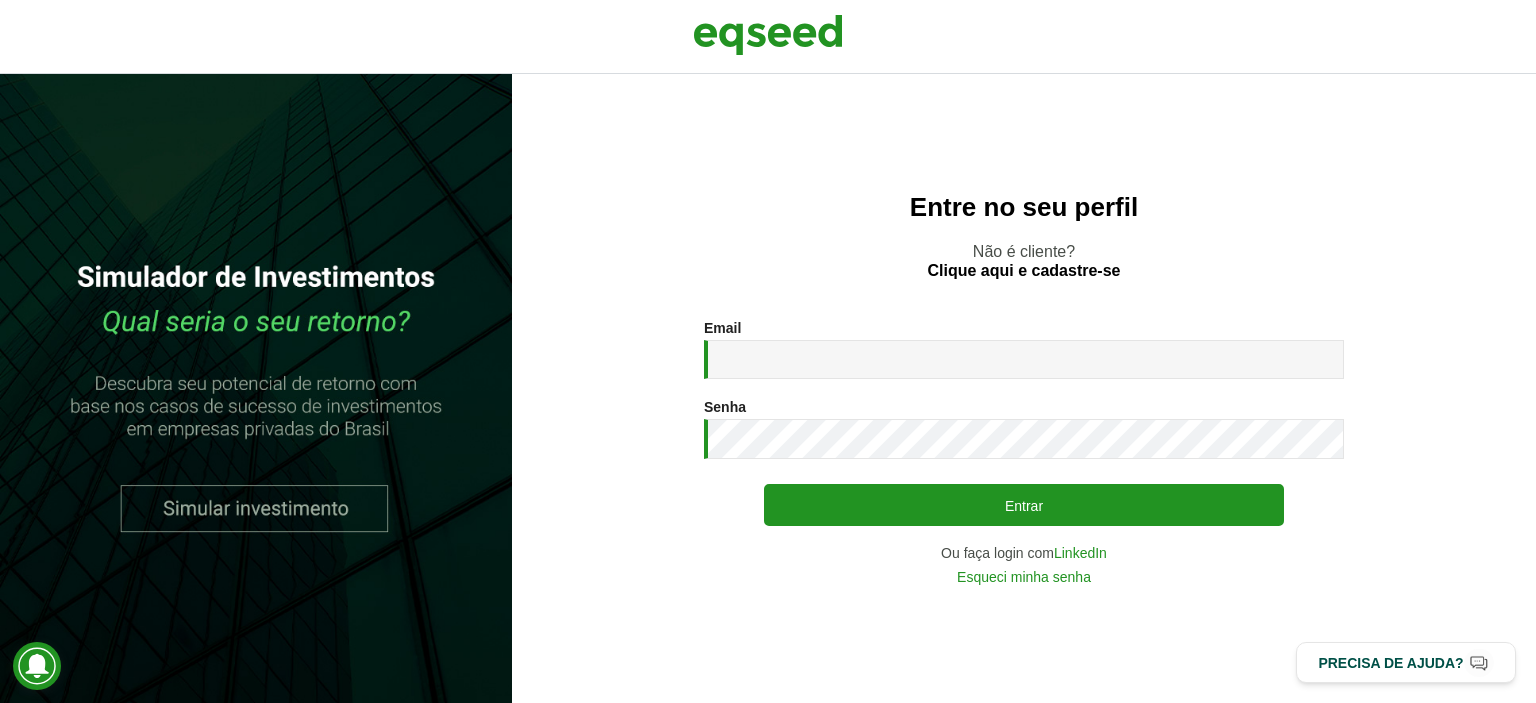 scroll, scrollTop: 0, scrollLeft: 0, axis: both 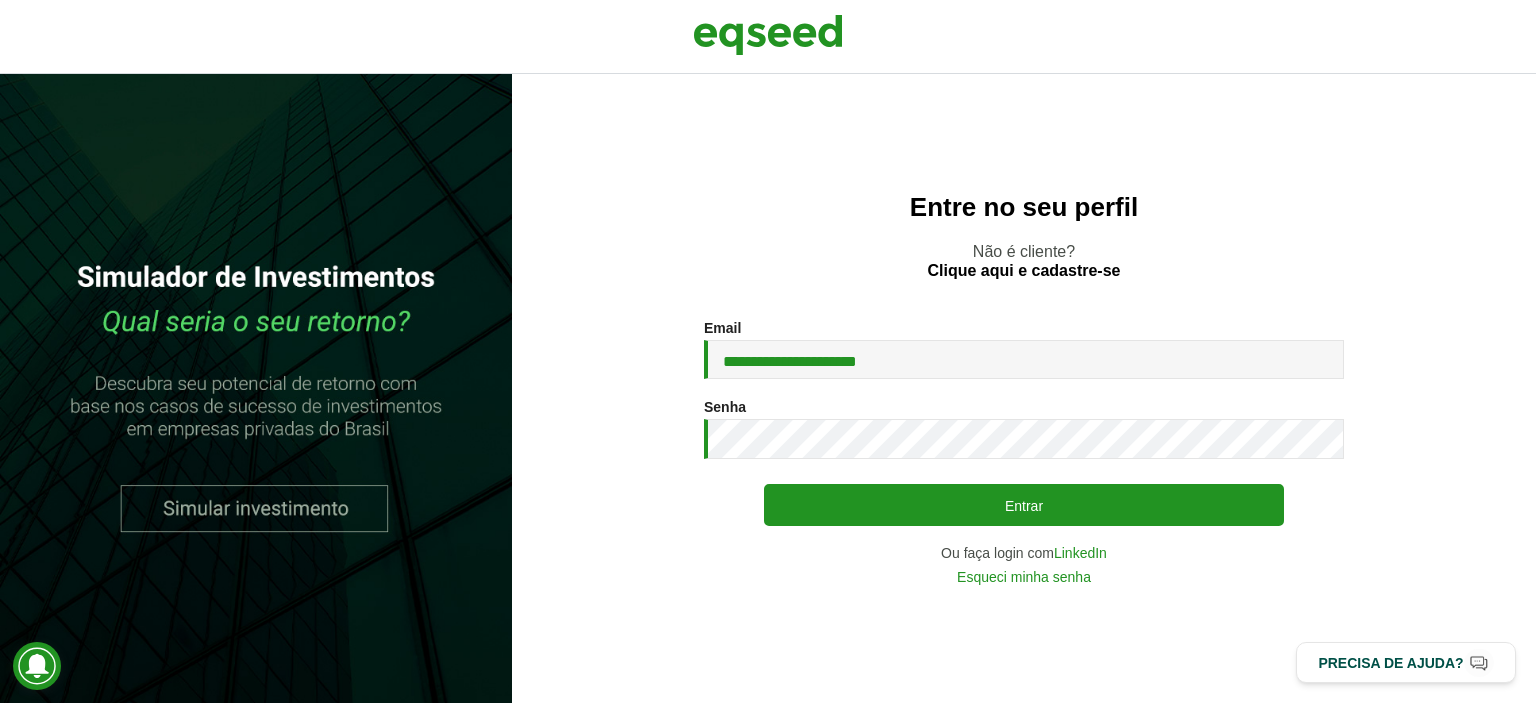 type on "**********" 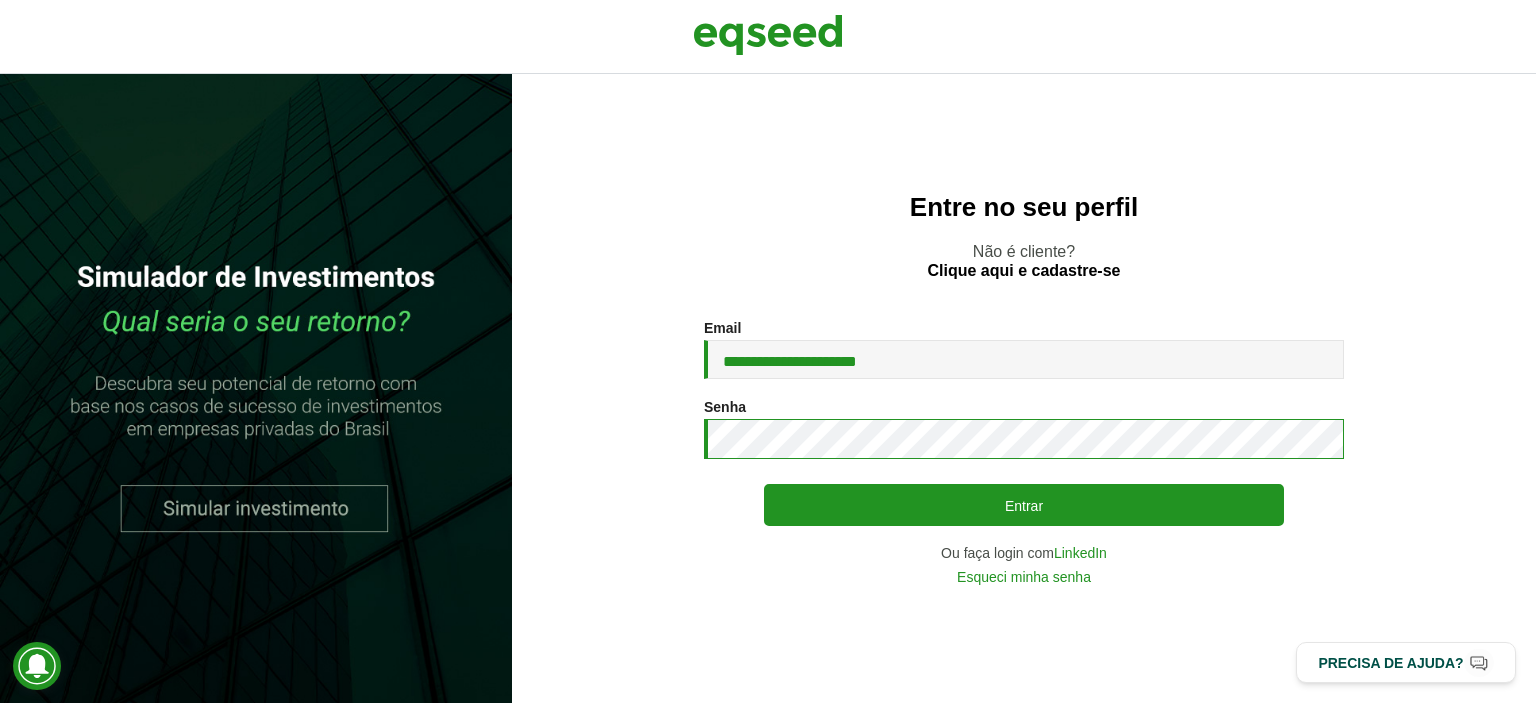 click on "Entrar" at bounding box center (1024, 505) 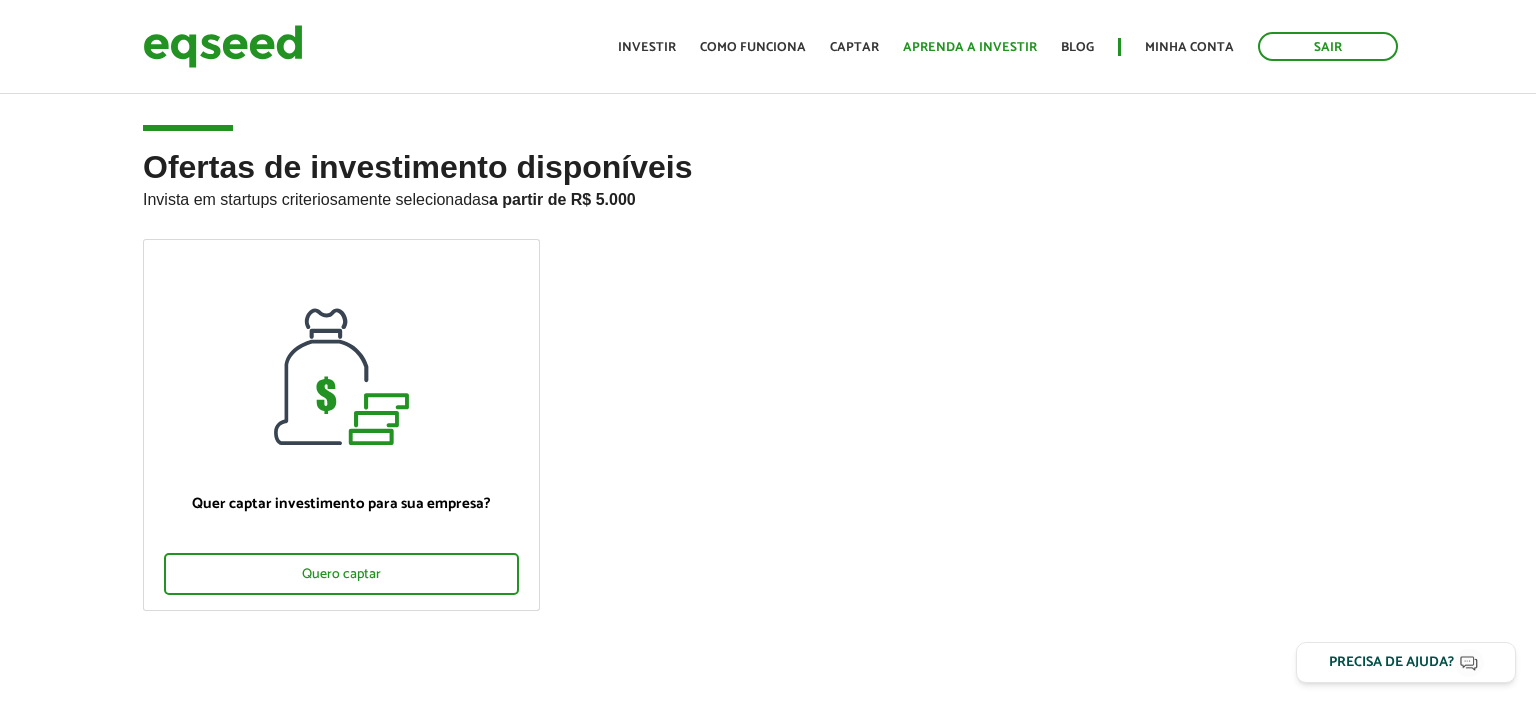 scroll, scrollTop: 0, scrollLeft: 0, axis: both 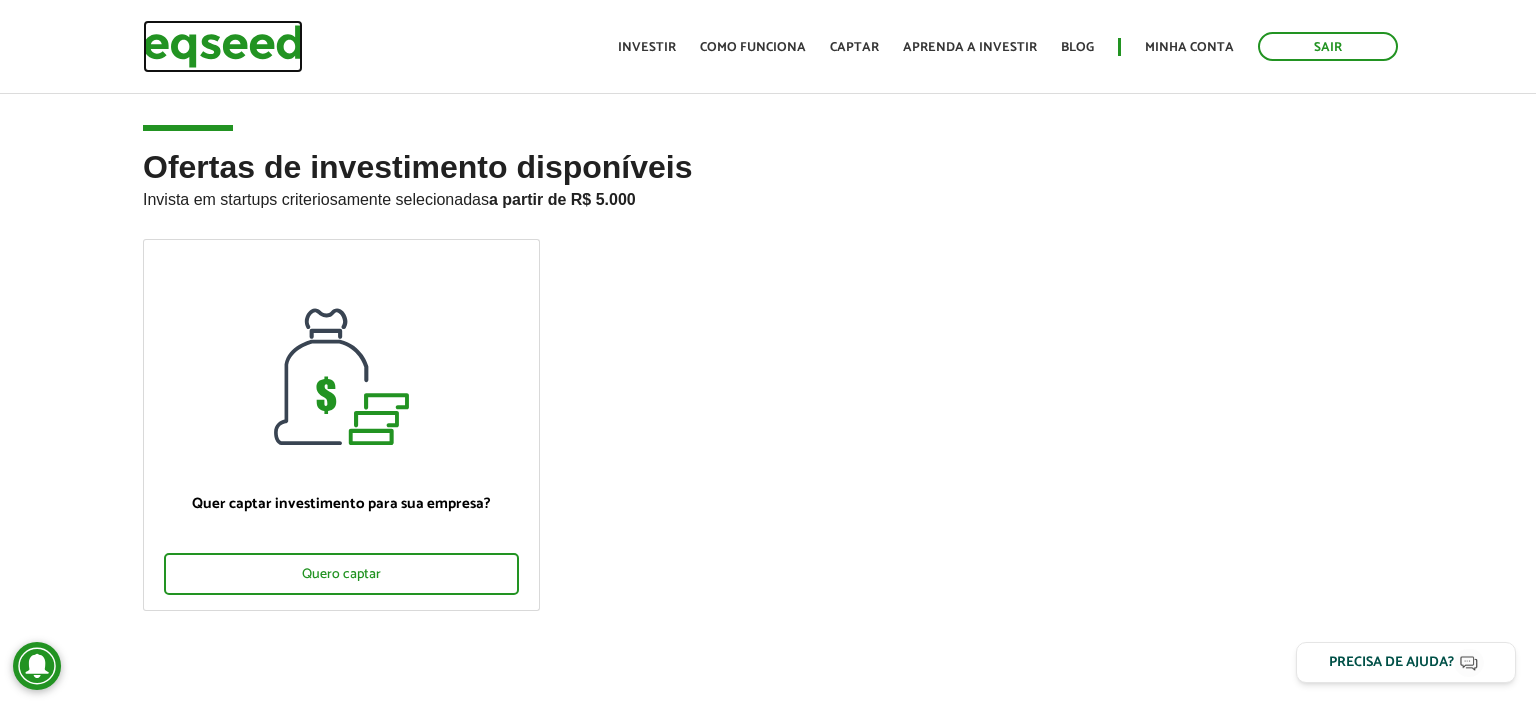 click at bounding box center (223, 46) 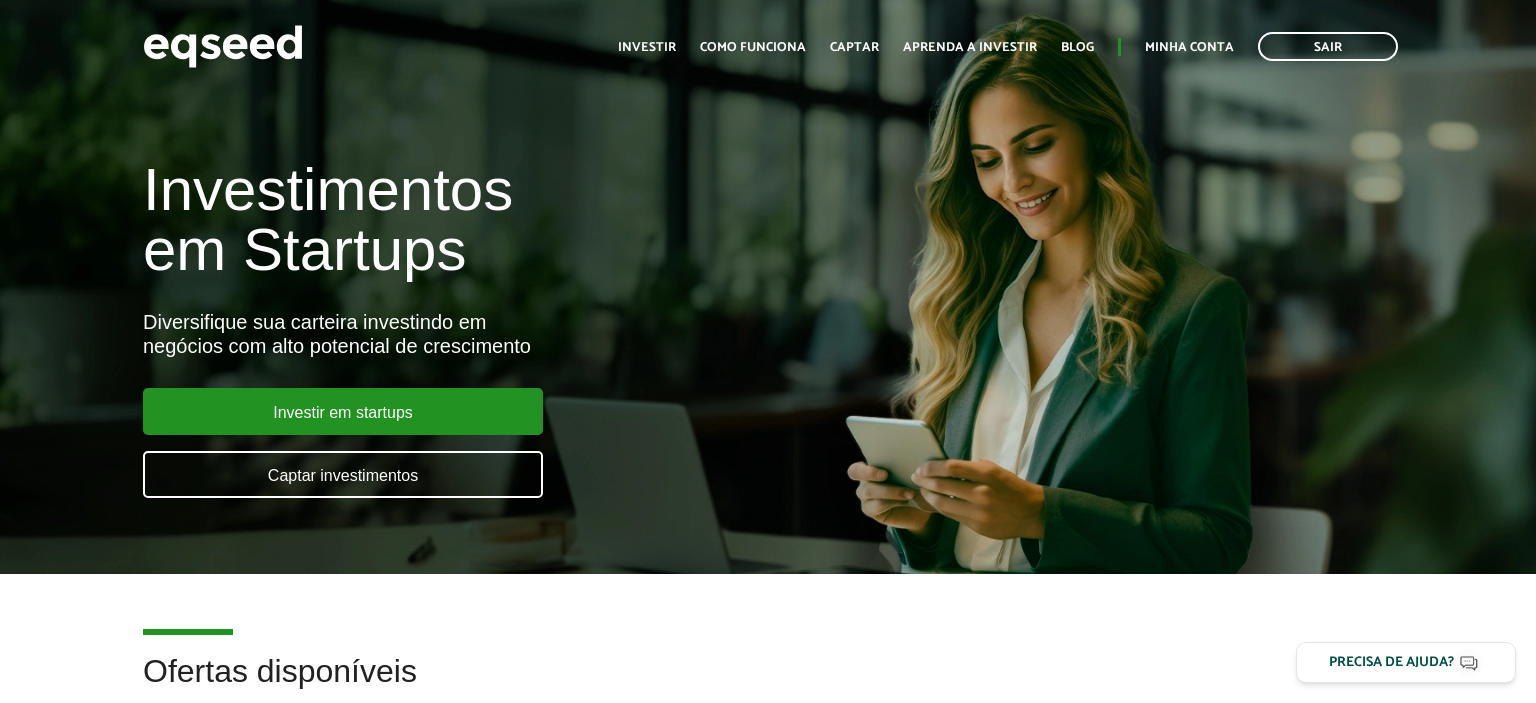 scroll, scrollTop: 0, scrollLeft: 0, axis: both 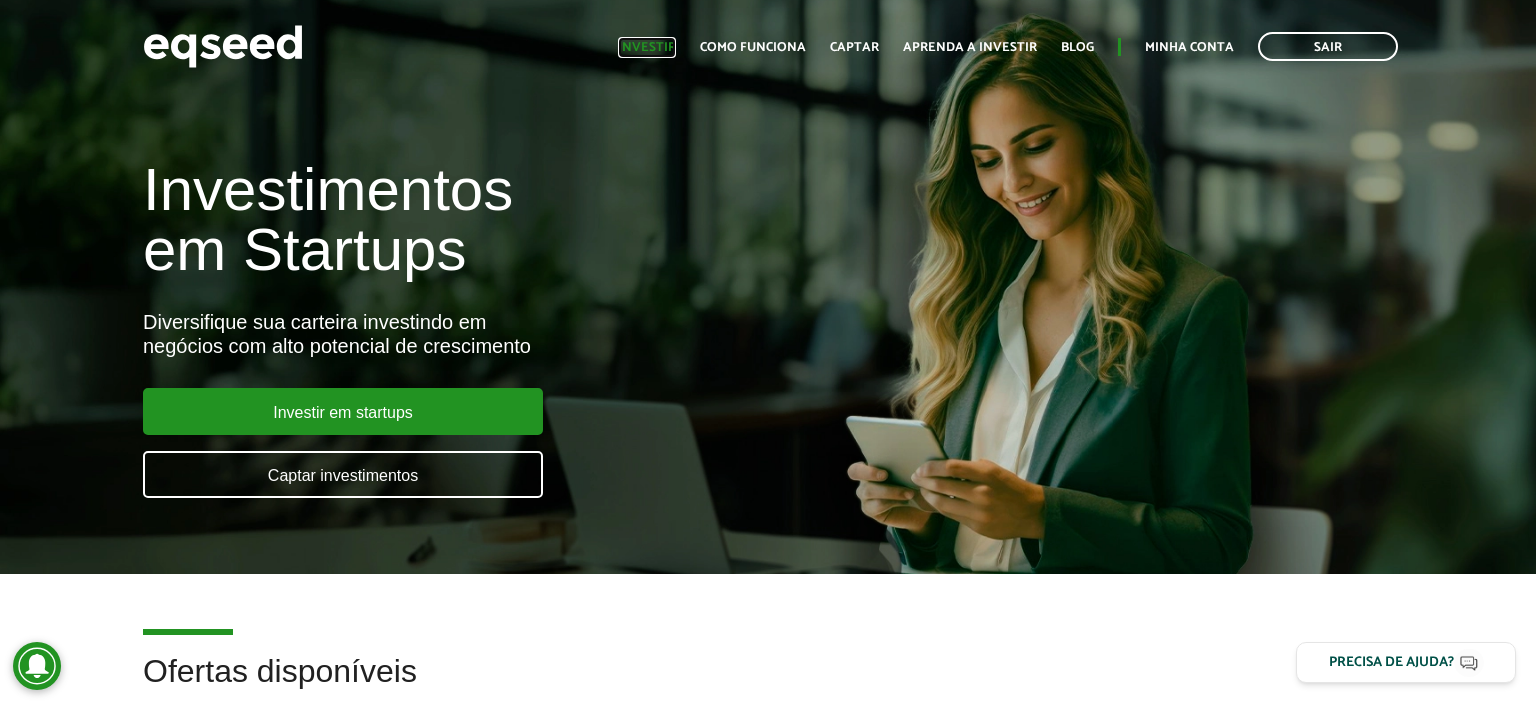 click on "Investir" at bounding box center [647, 47] 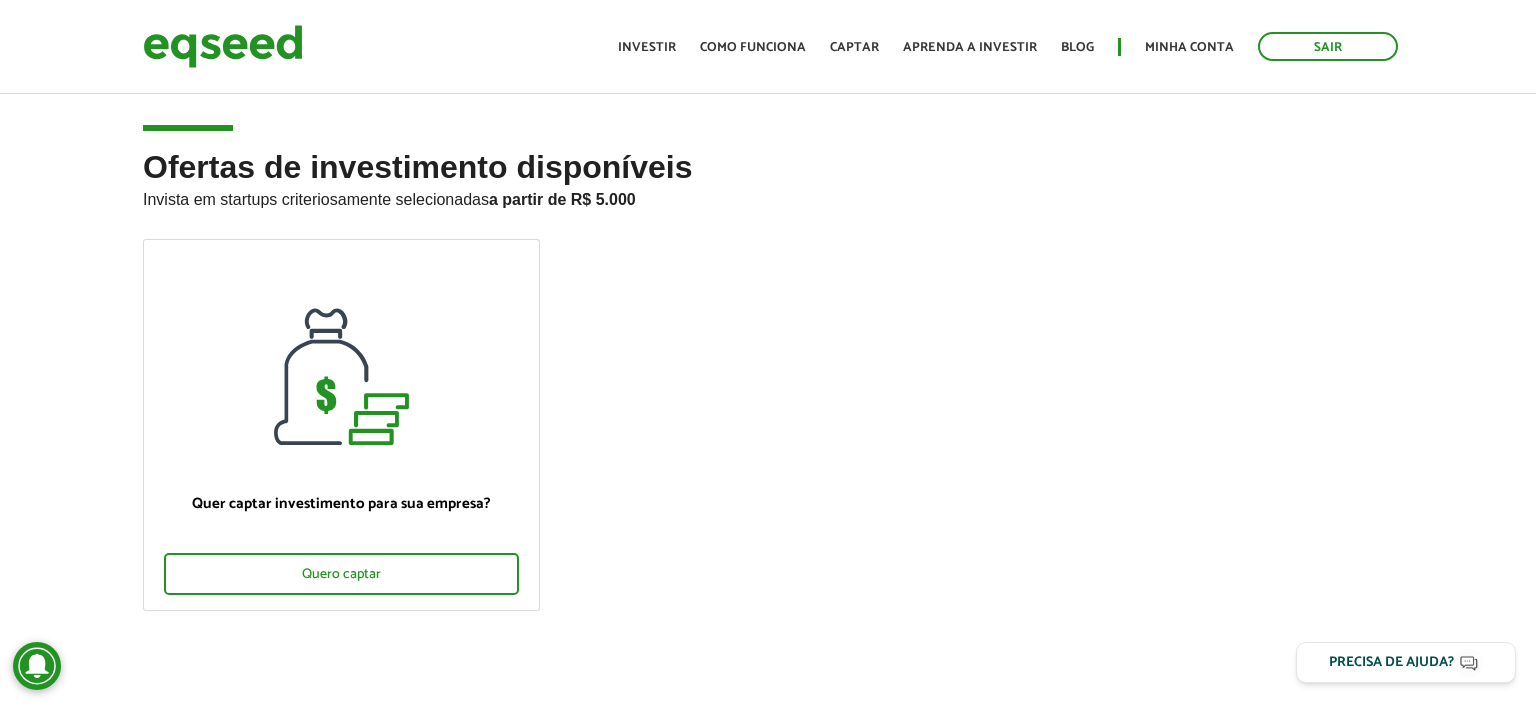 scroll, scrollTop: 0, scrollLeft: 0, axis: both 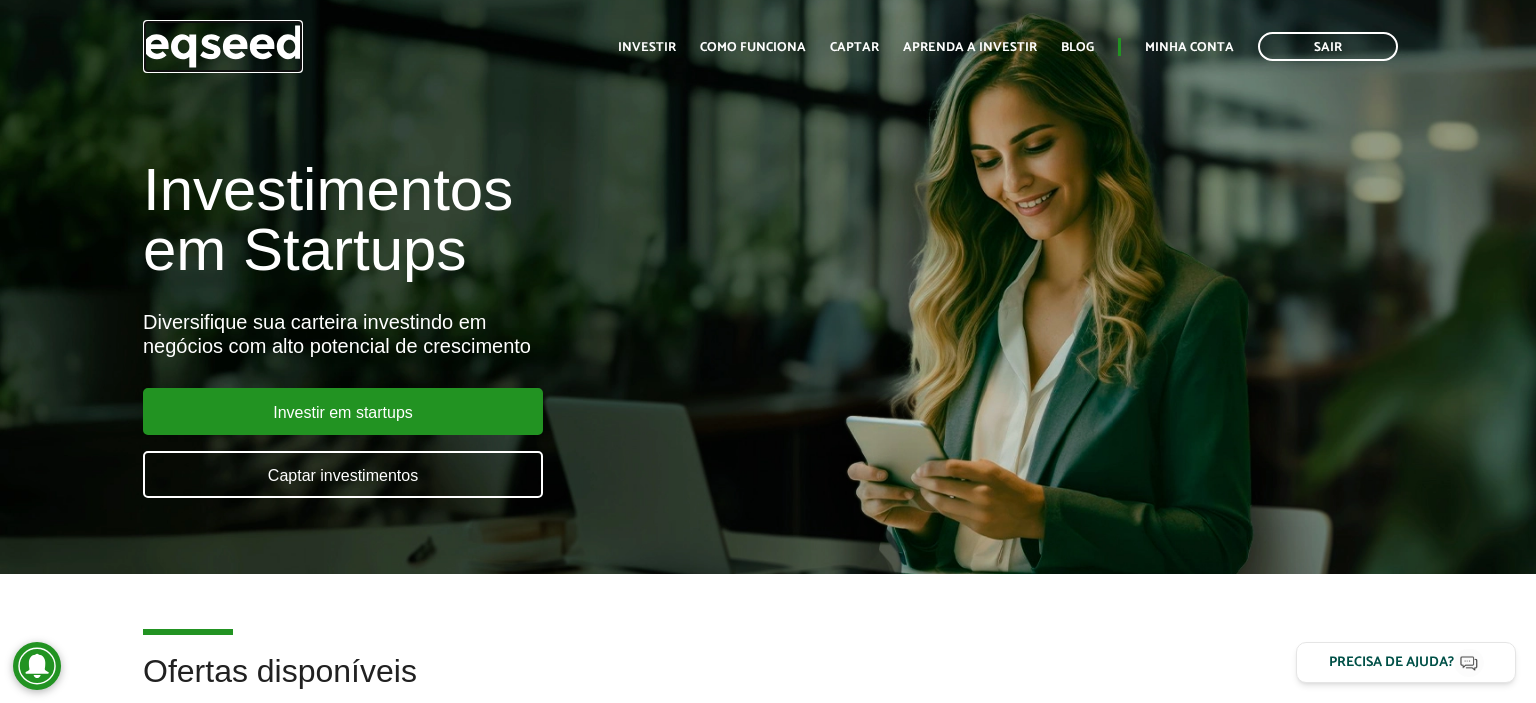 click at bounding box center [223, 46] 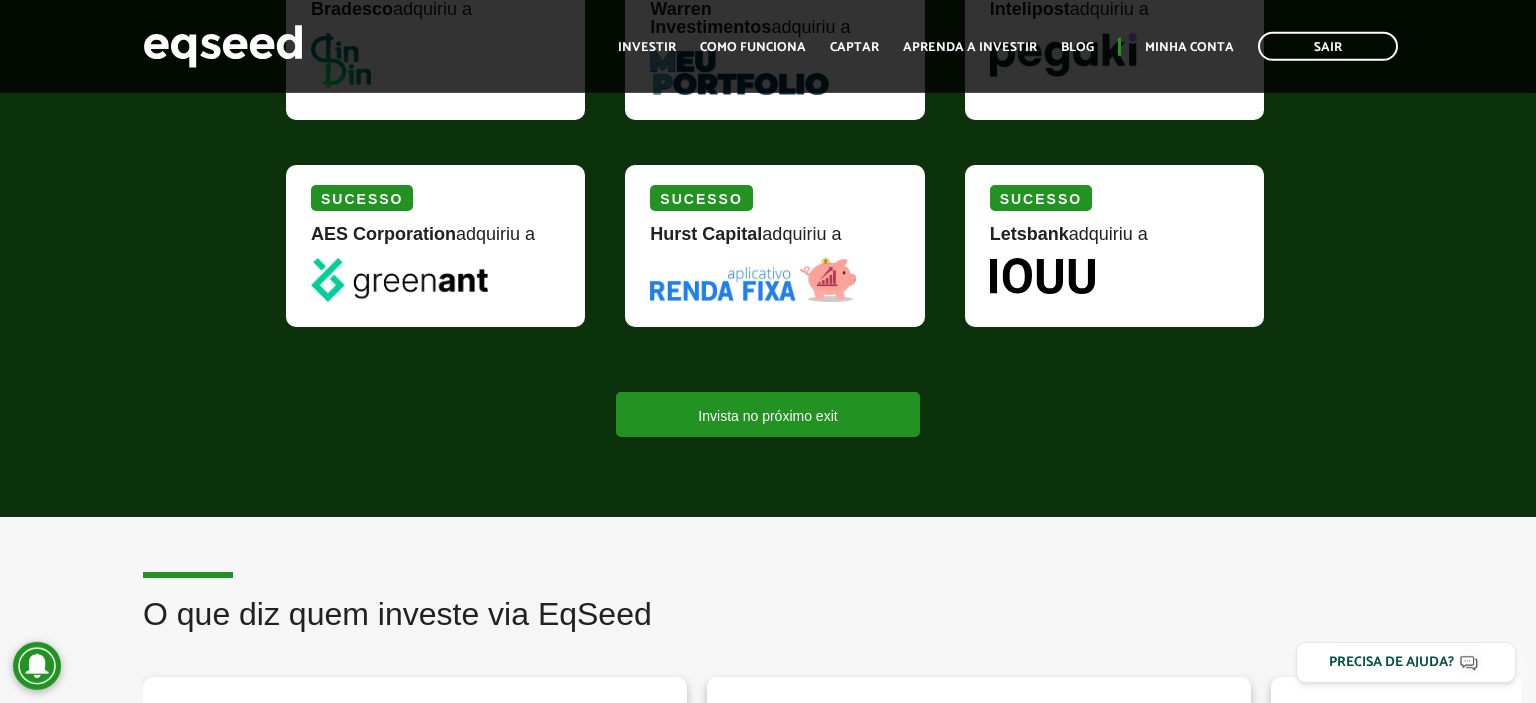 scroll, scrollTop: 2046, scrollLeft: 0, axis: vertical 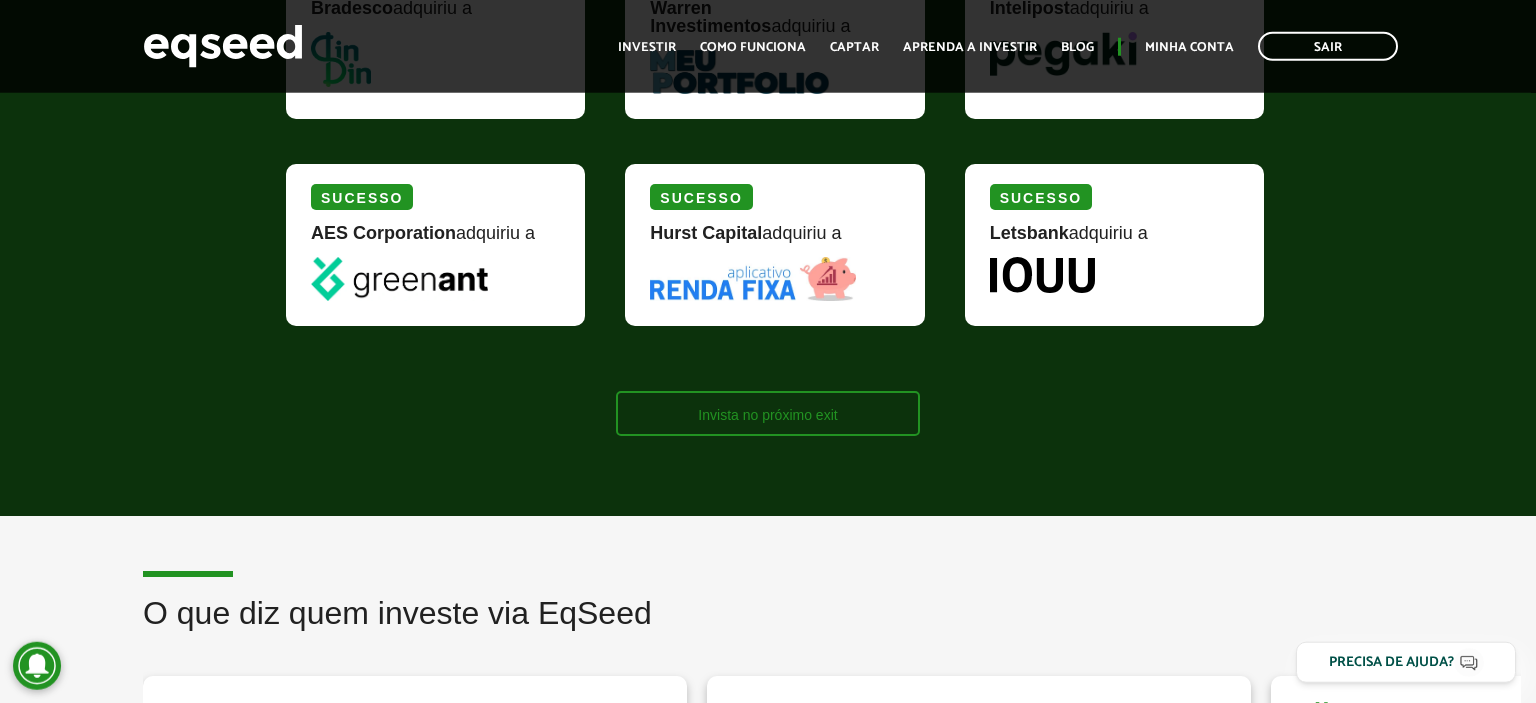 click on "Invista no próximo exit" at bounding box center (767, 413) 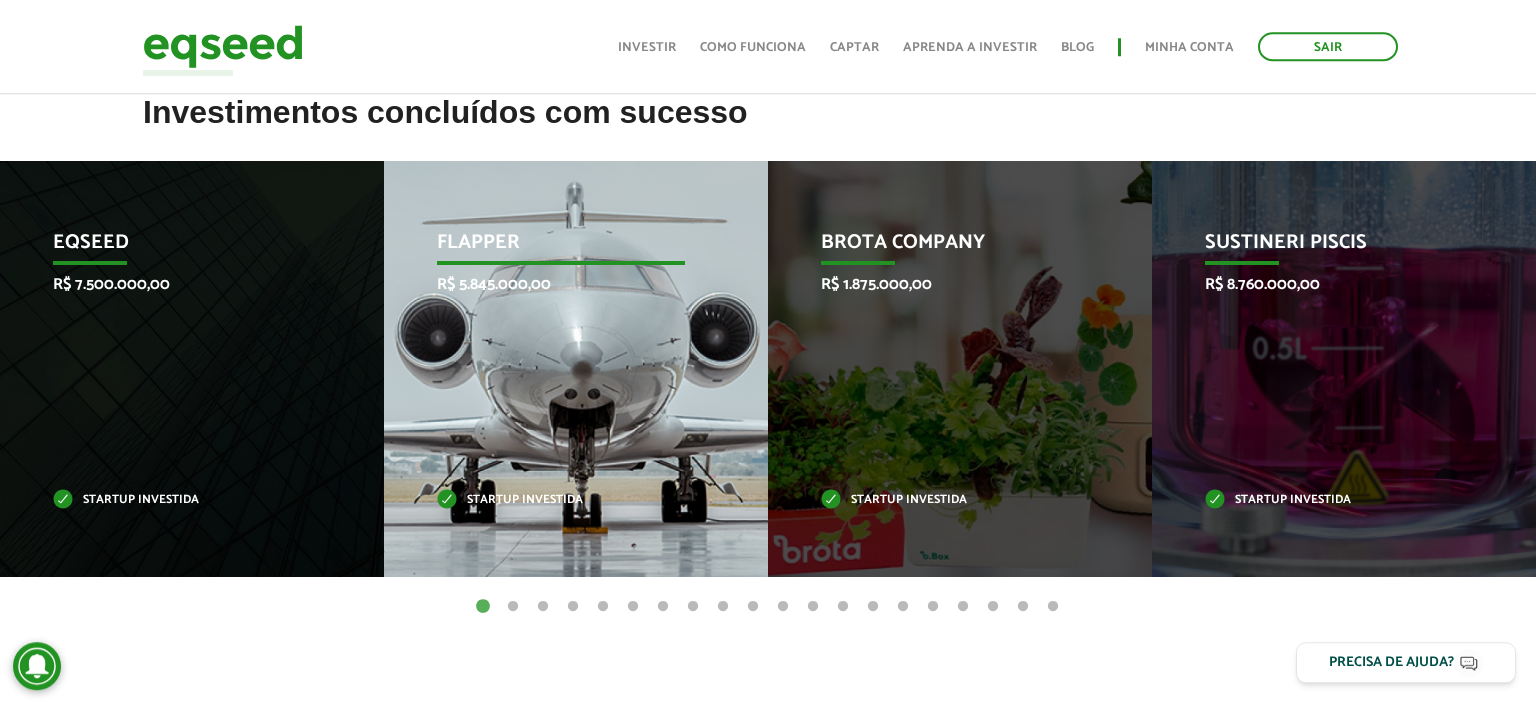scroll, scrollTop: 642, scrollLeft: 0, axis: vertical 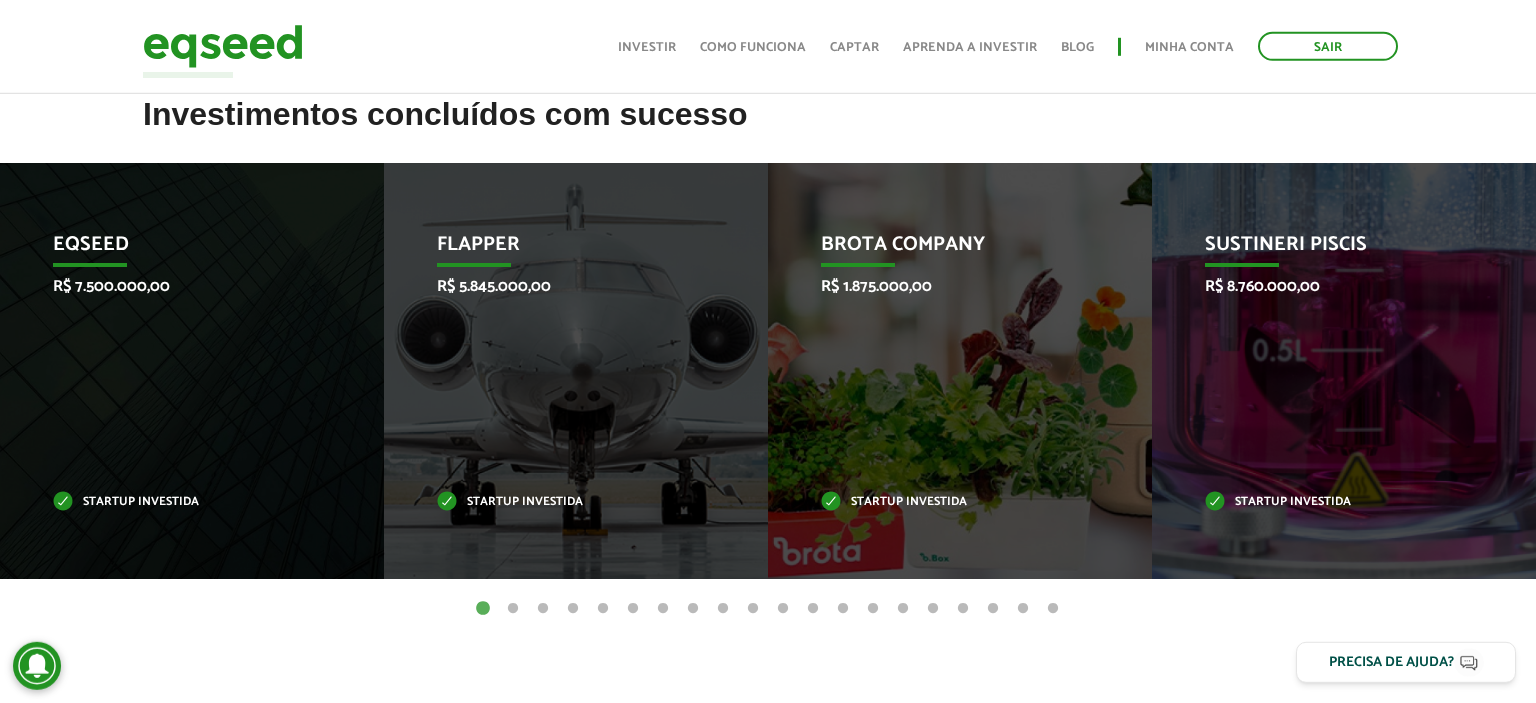 click on "2" at bounding box center [513, 609] 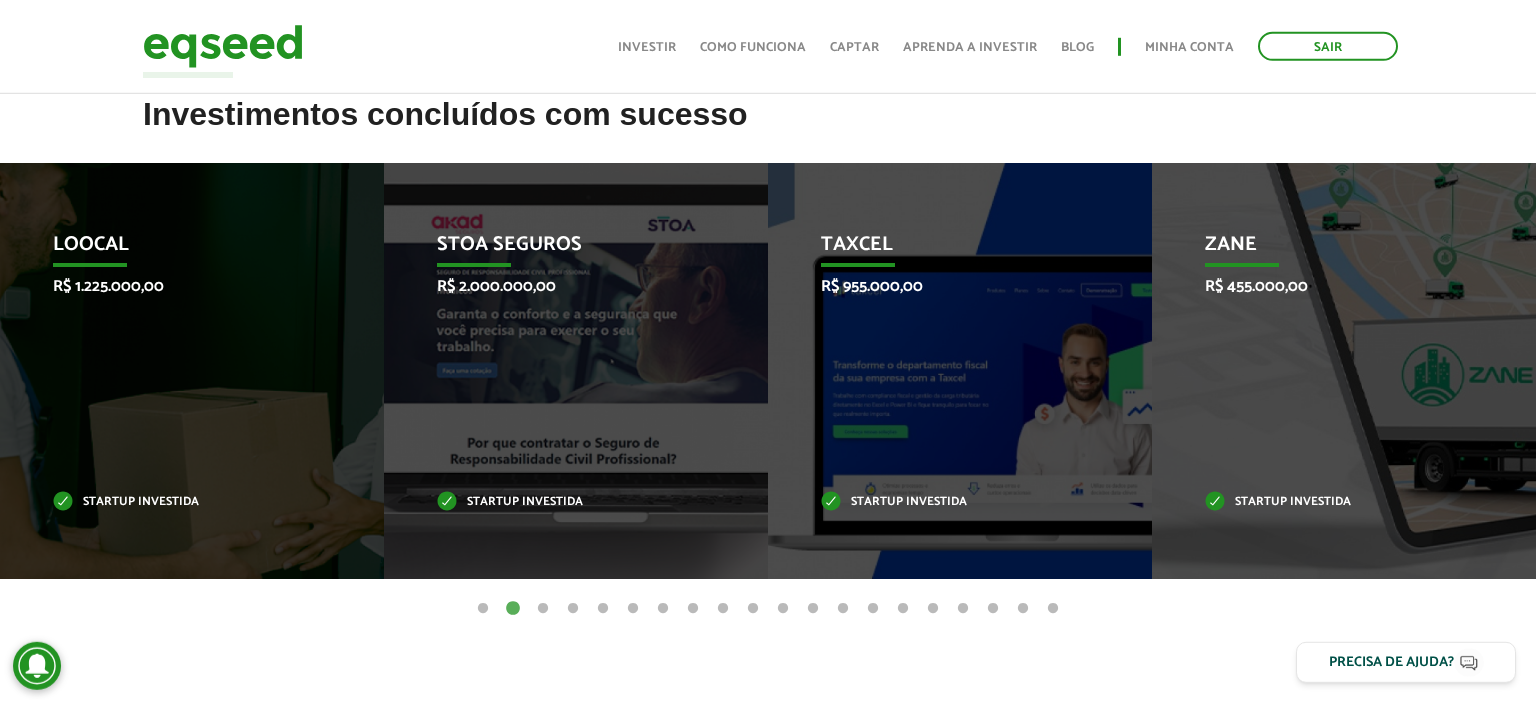 click on "3" at bounding box center (543, 609) 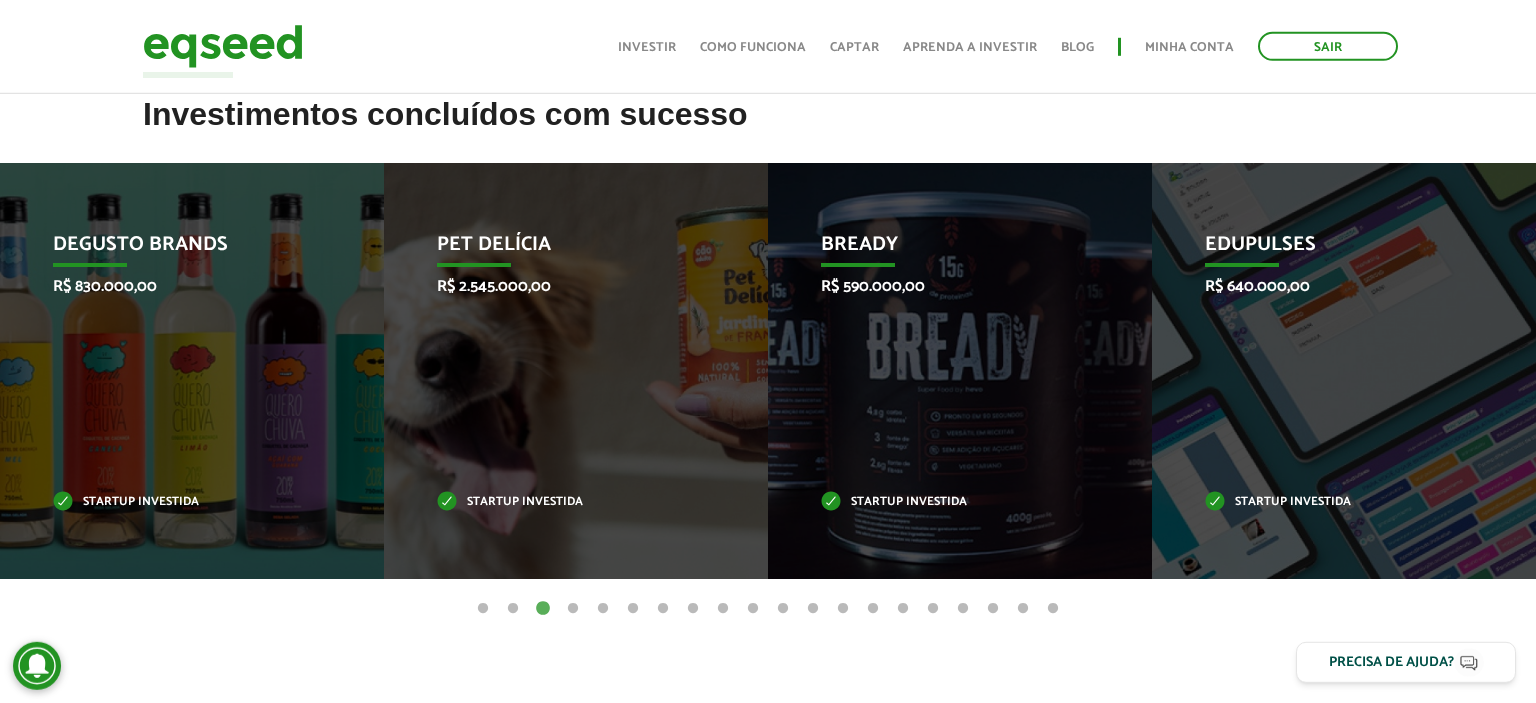 click on "4" at bounding box center [573, 609] 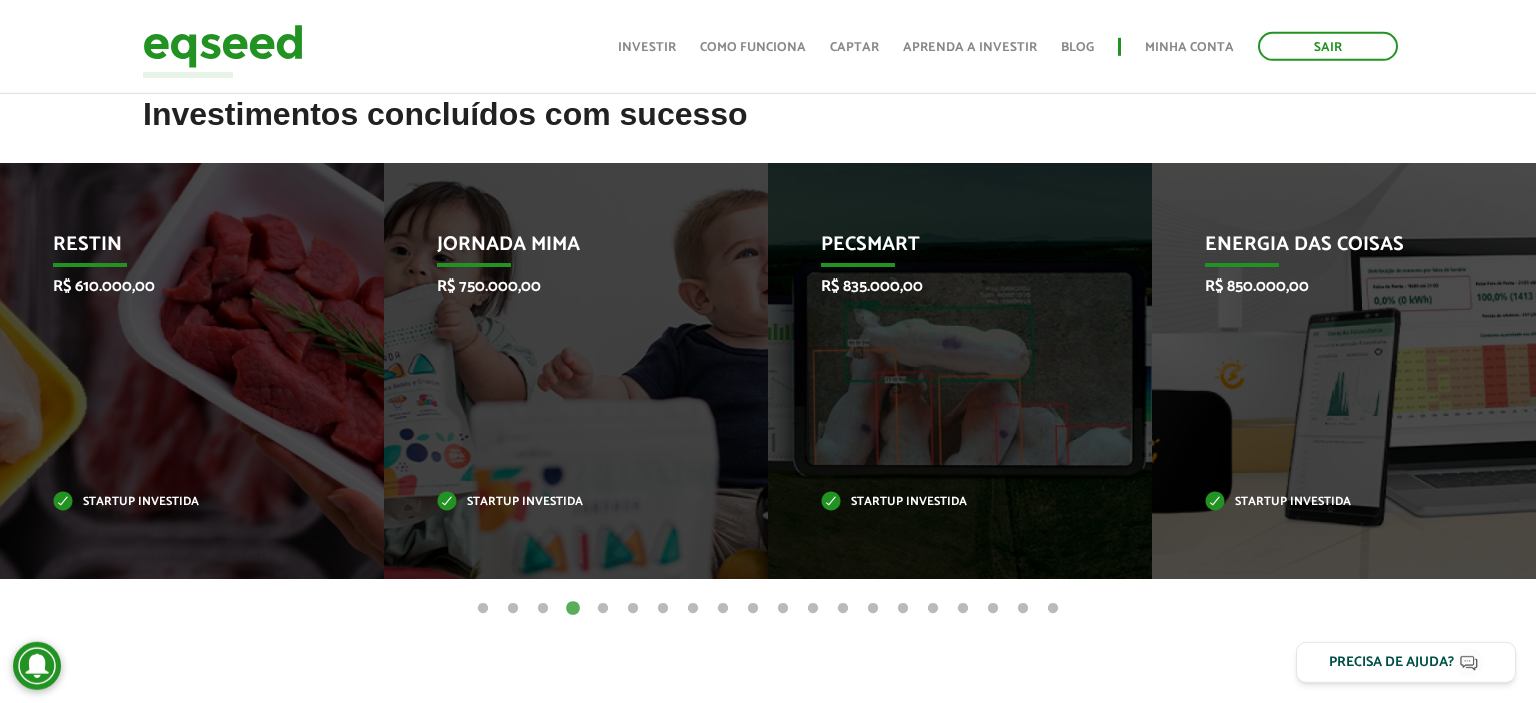 click on "5" at bounding box center [603, 609] 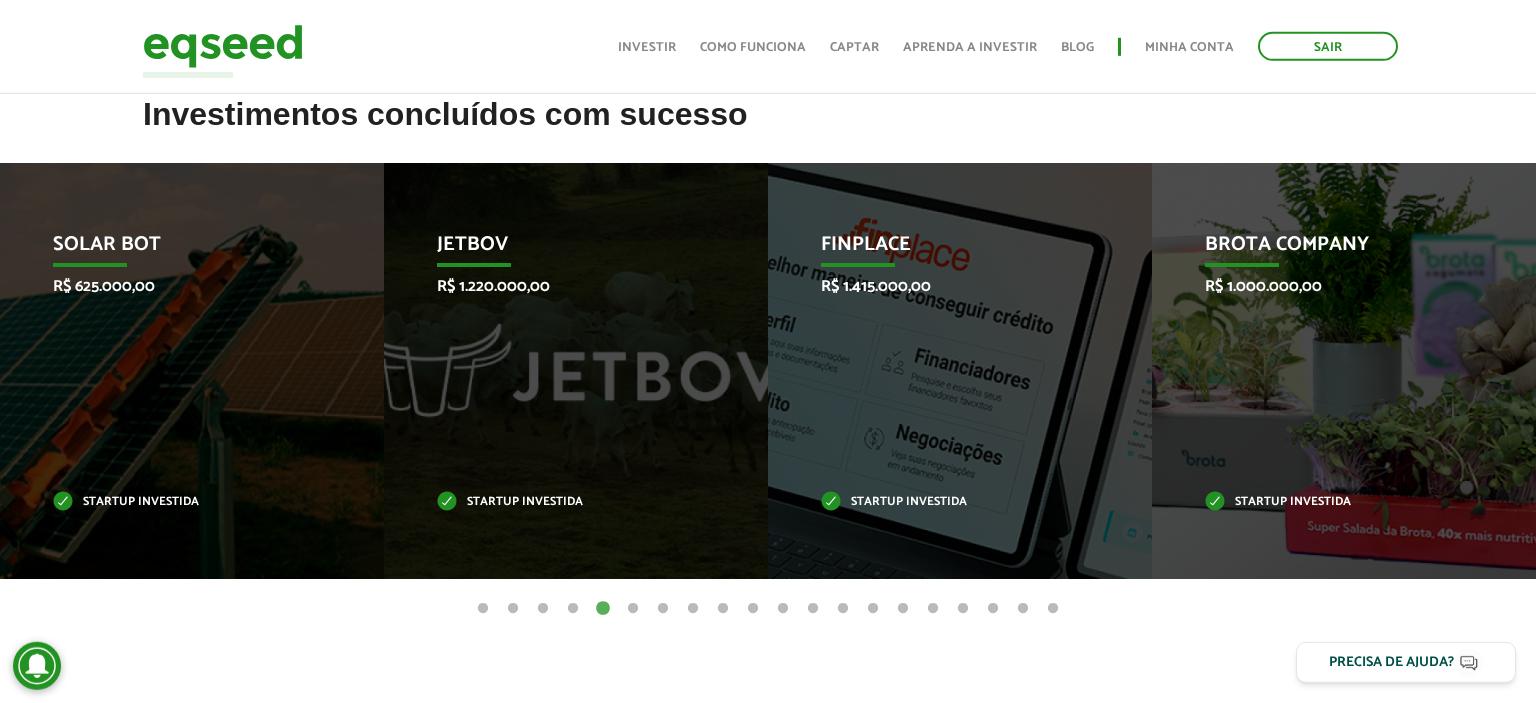 click on "6" at bounding box center (633, 609) 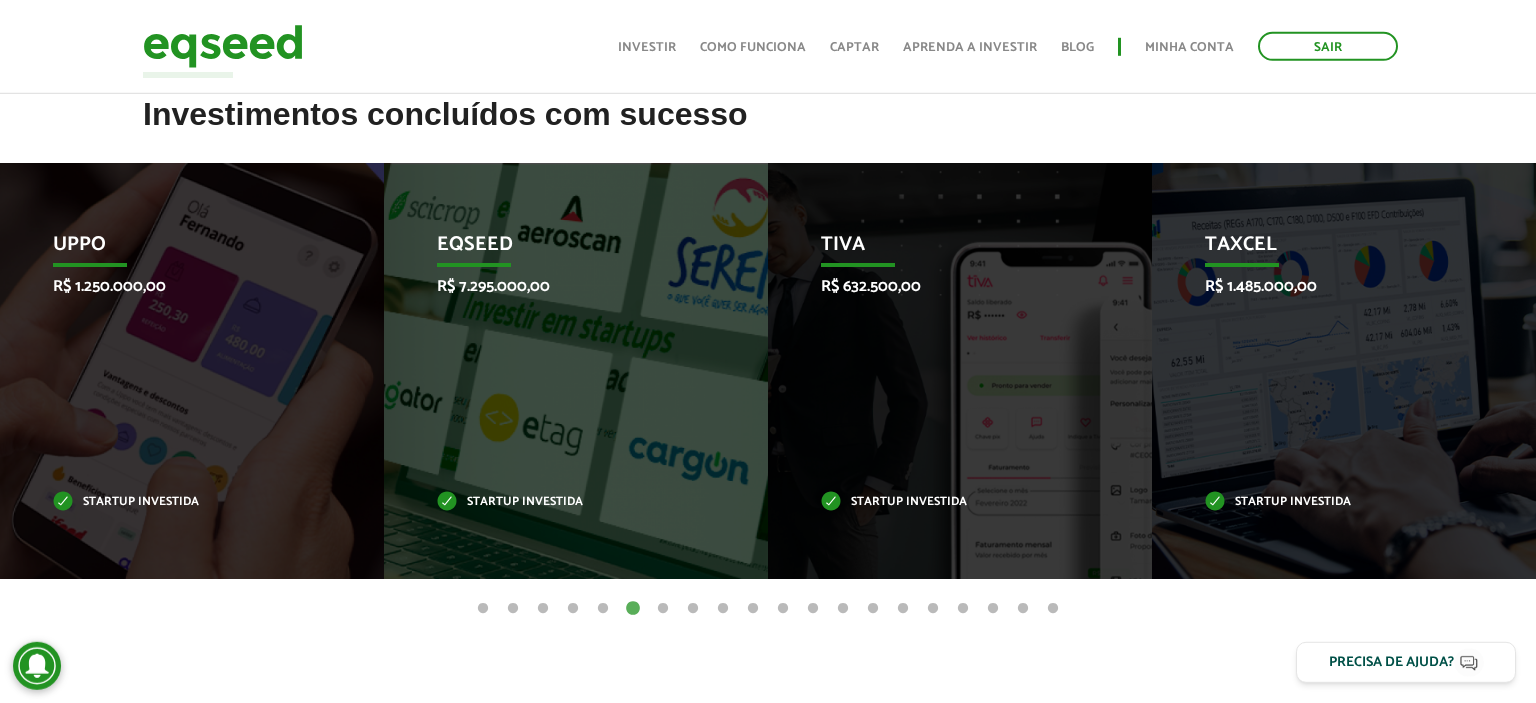 click on "7" at bounding box center (663, 609) 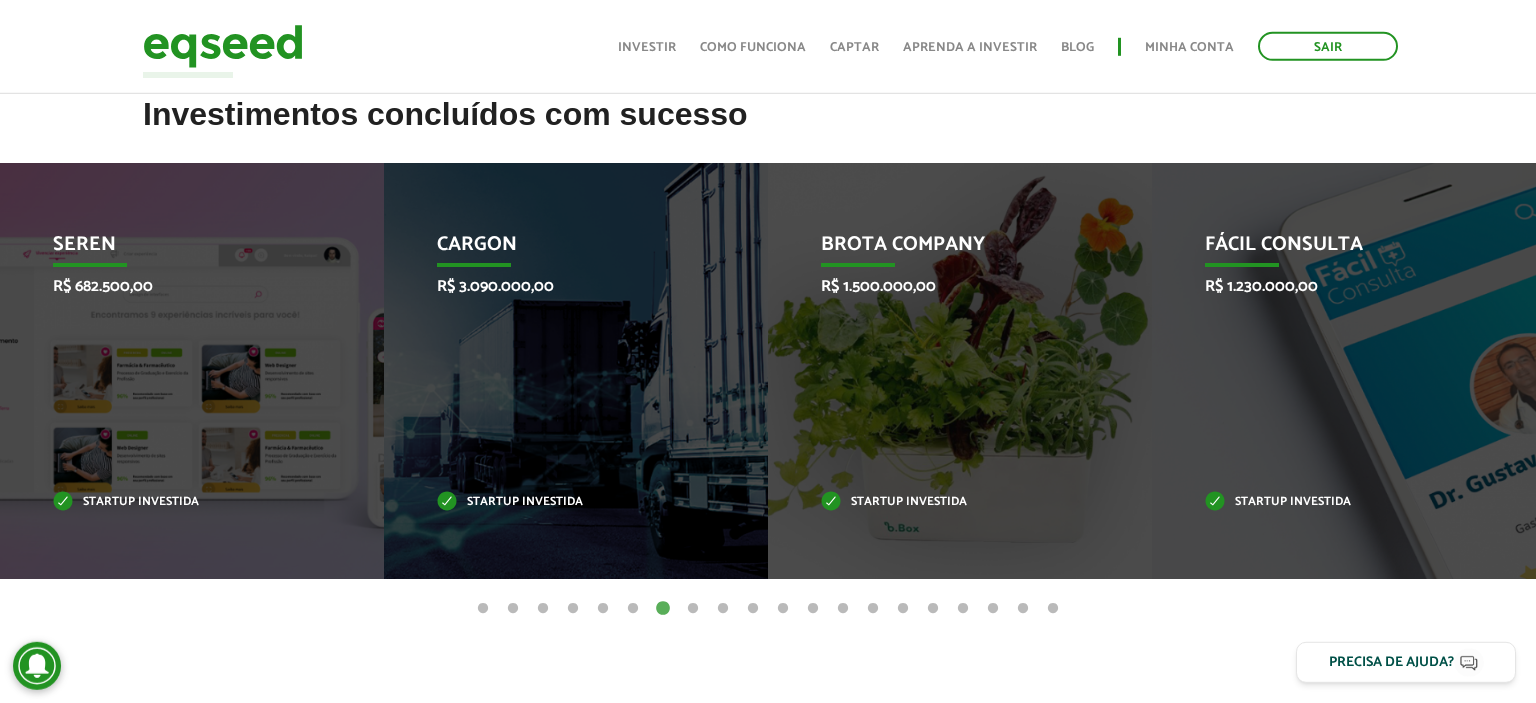 click on "8" at bounding box center [693, 609] 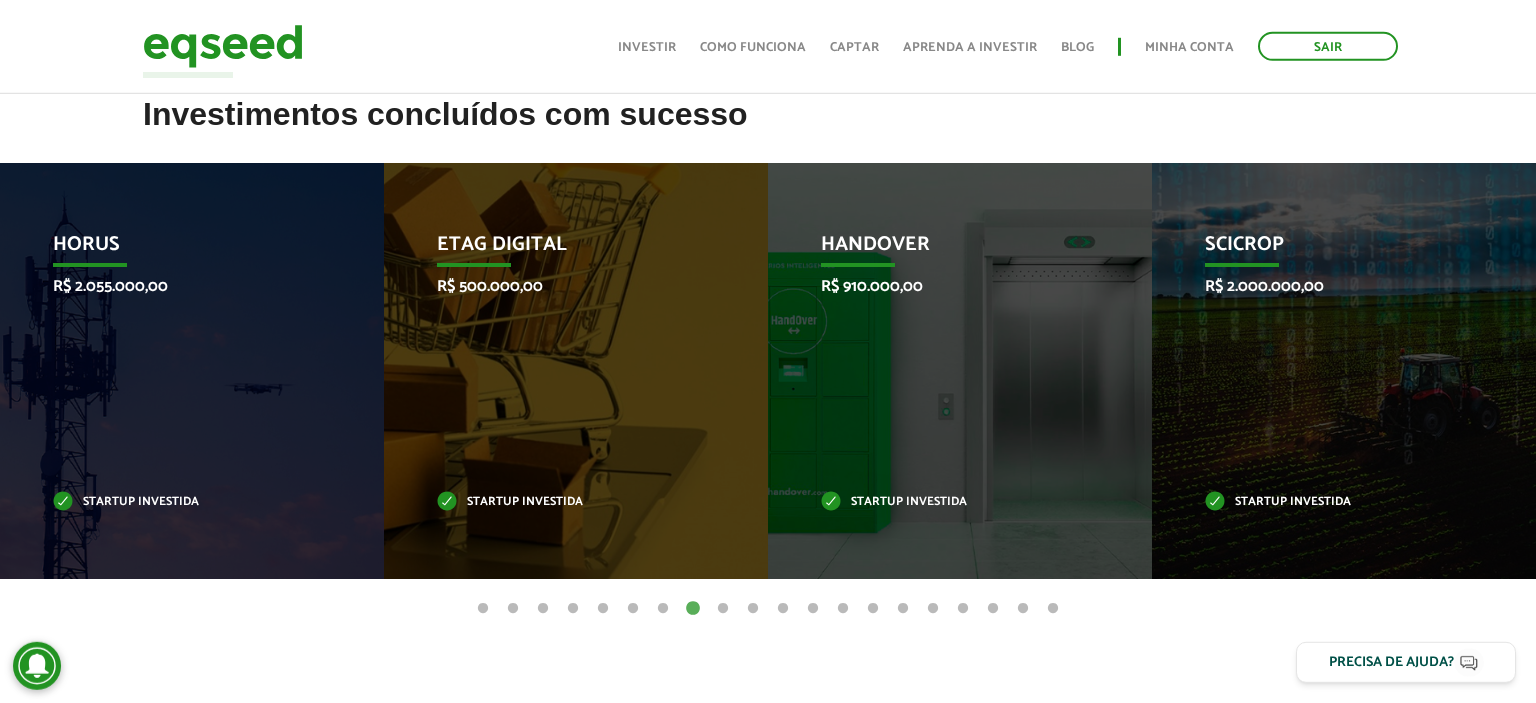 click on "7" at bounding box center [663, 609] 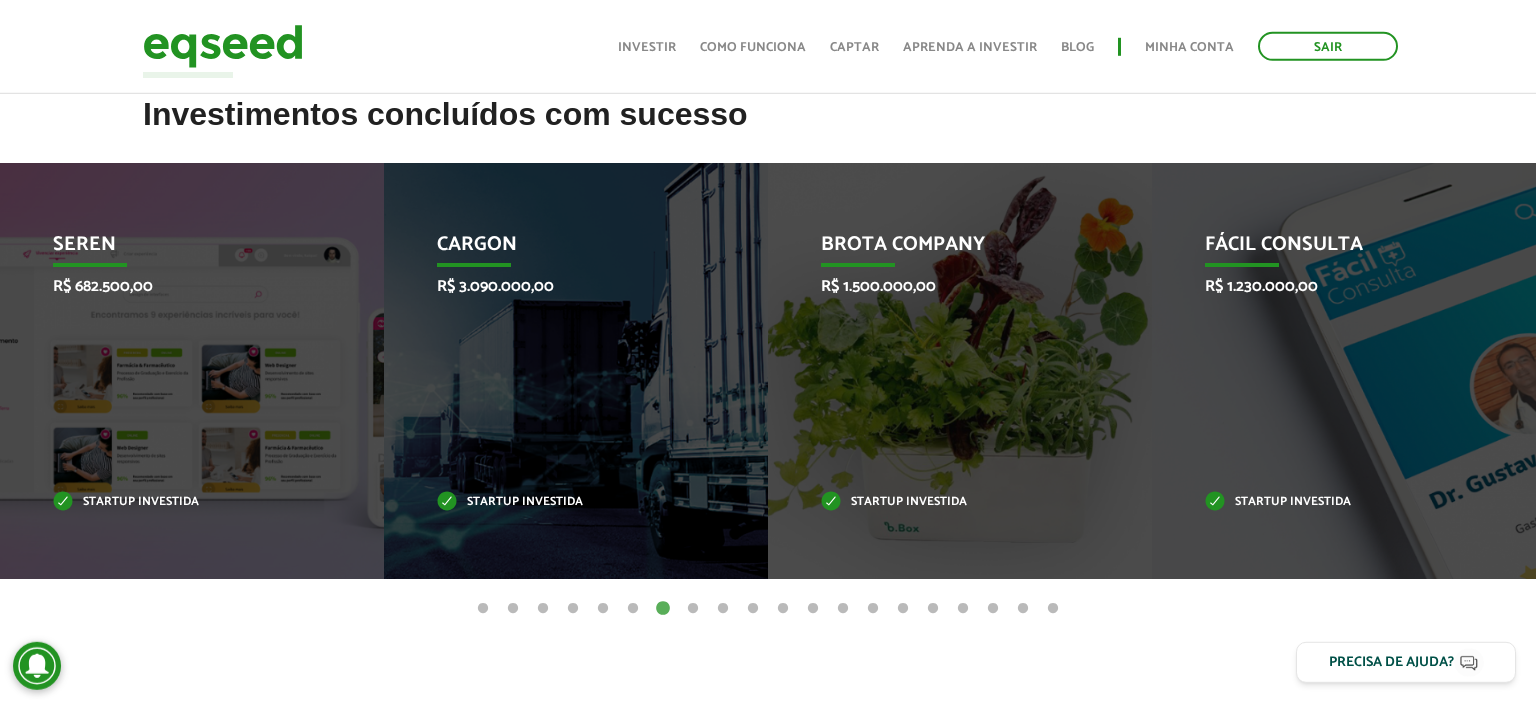 click on "8" at bounding box center (693, 609) 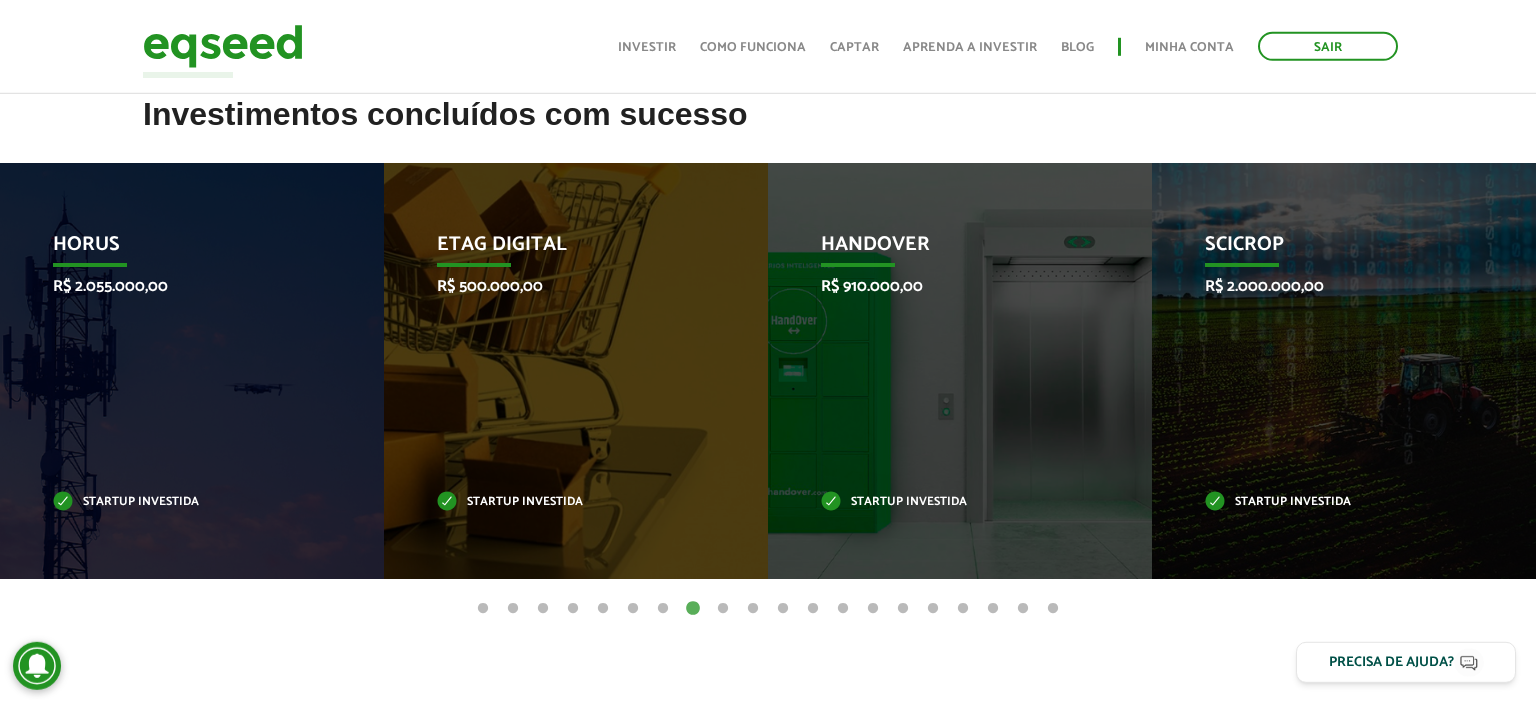 click on "7" at bounding box center (663, 609) 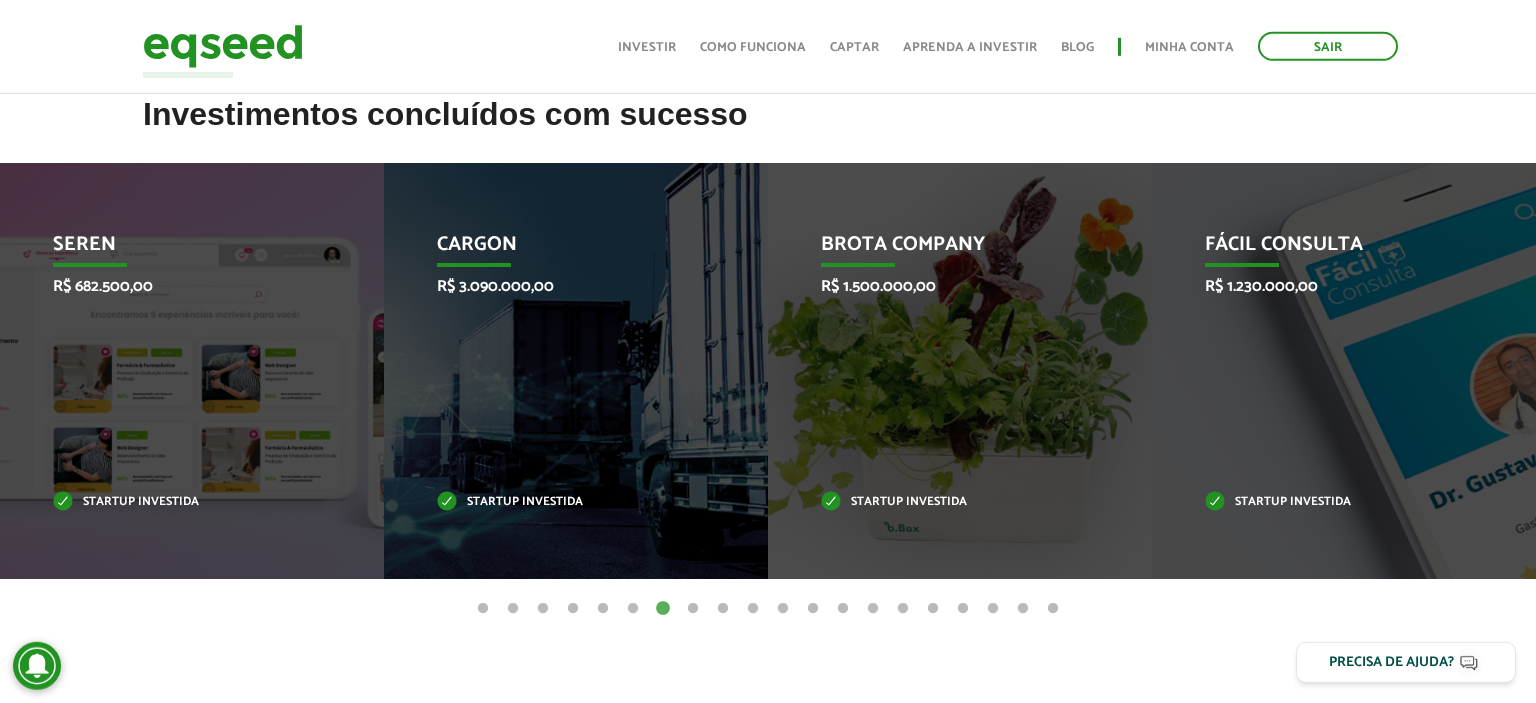 click on "8" at bounding box center [693, 609] 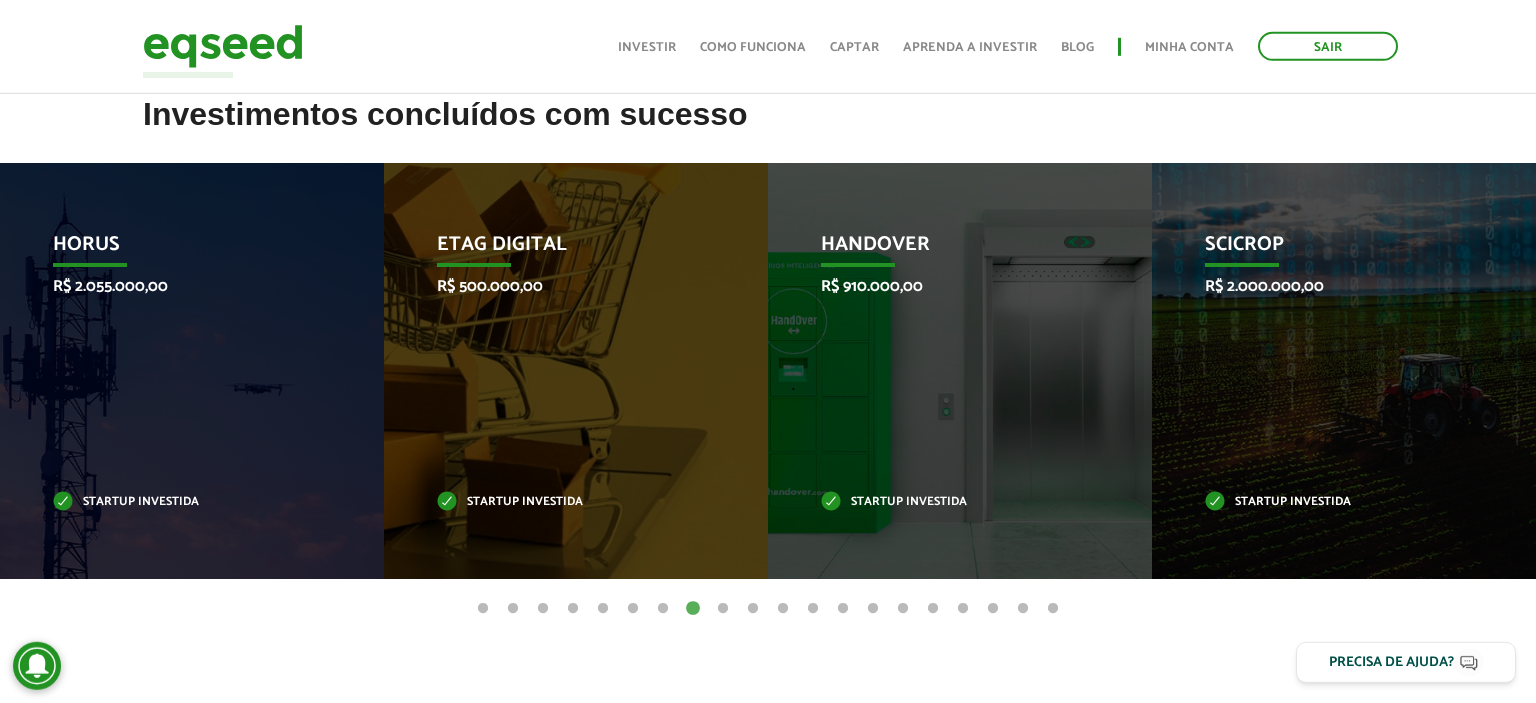 click on "9" at bounding box center [723, 609] 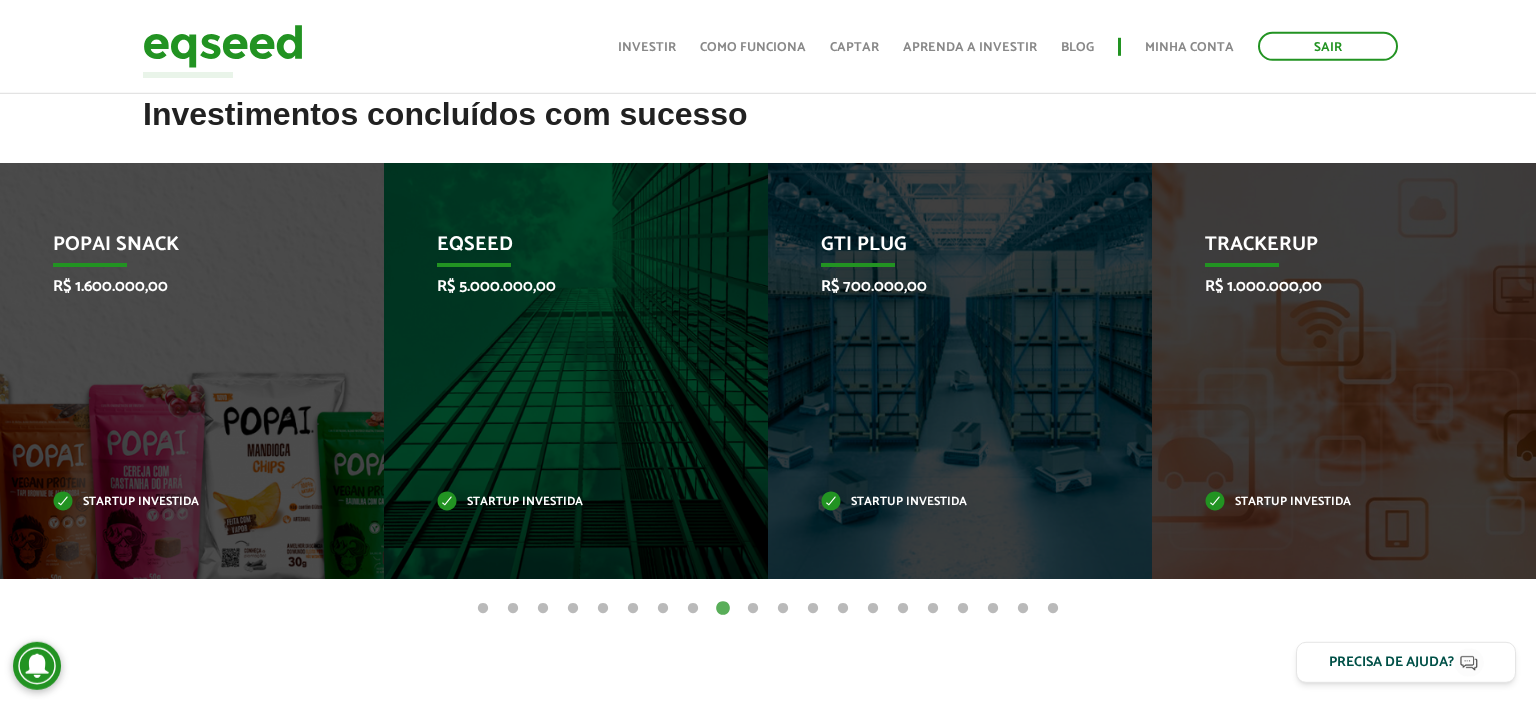 click on "10" at bounding box center (753, 609) 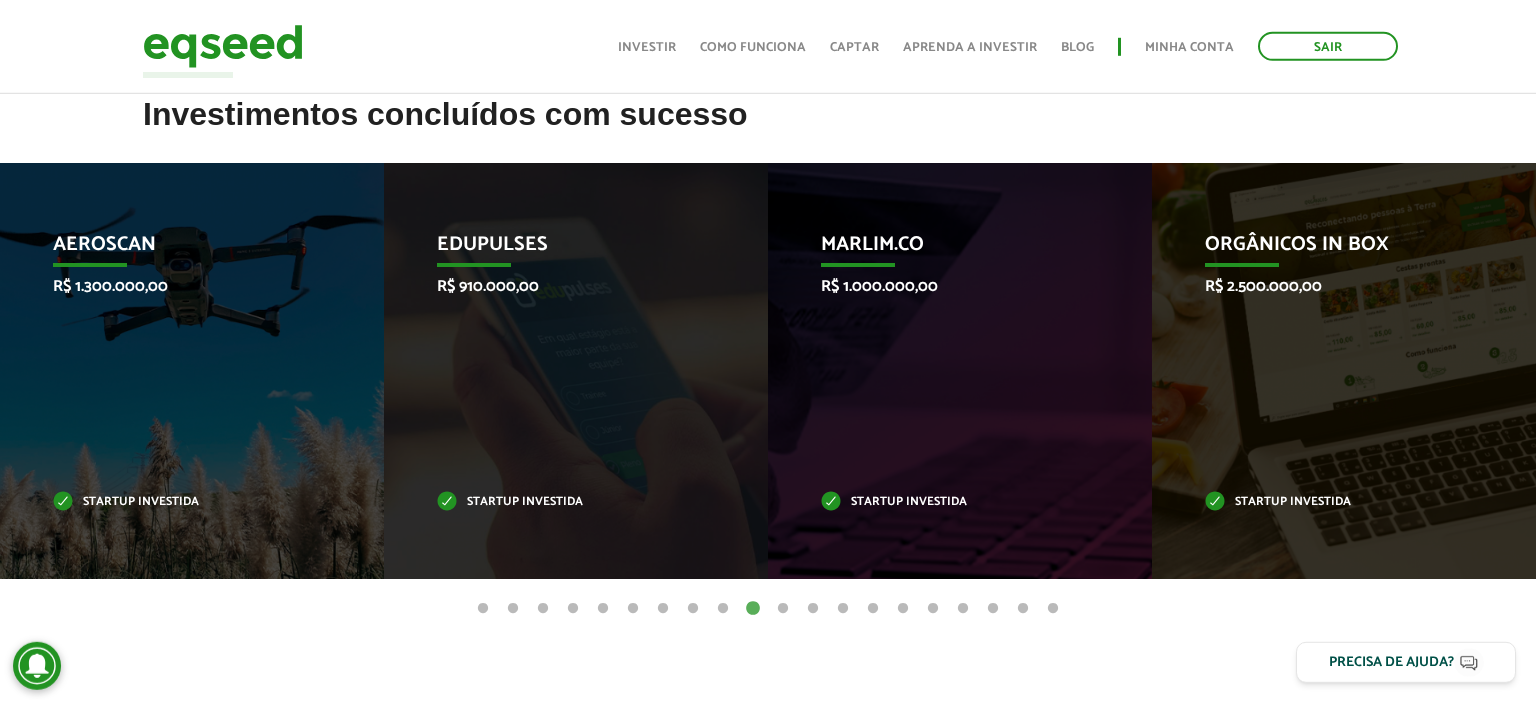 click on "Início
Investir
Como funciona
Captar
Aprenda a investir
Blog
Minha conta
Sair" at bounding box center (1008, 46) 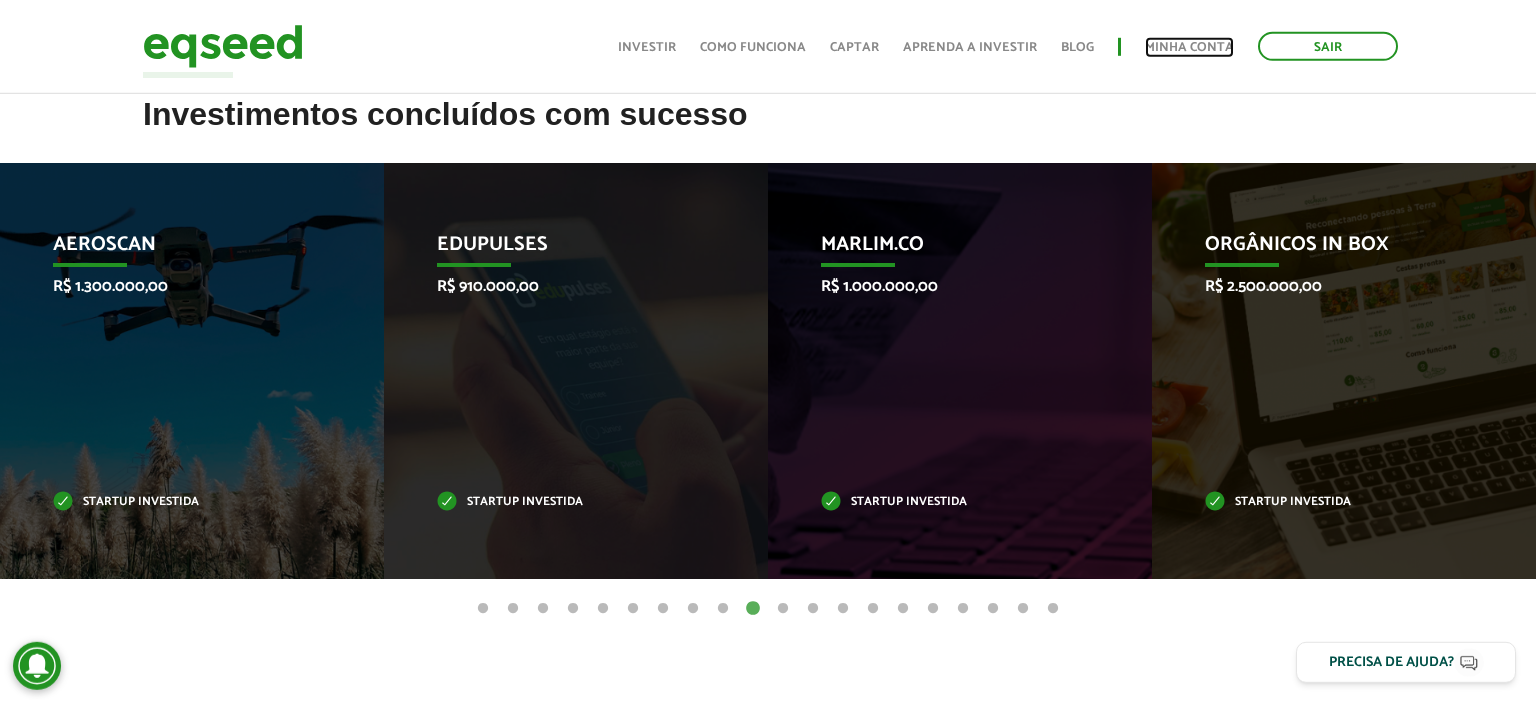 click on "Minha conta" at bounding box center (1189, 47) 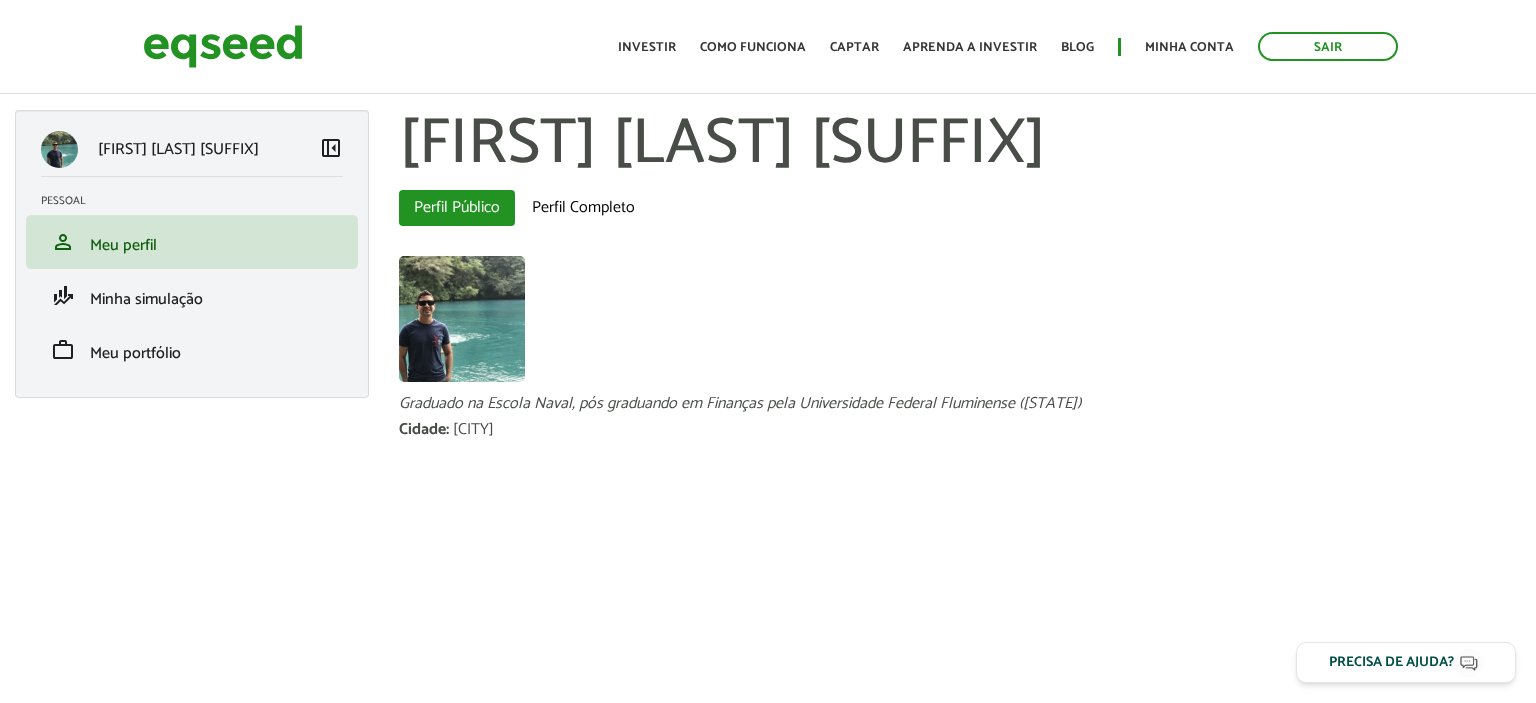 scroll, scrollTop: 0, scrollLeft: 0, axis: both 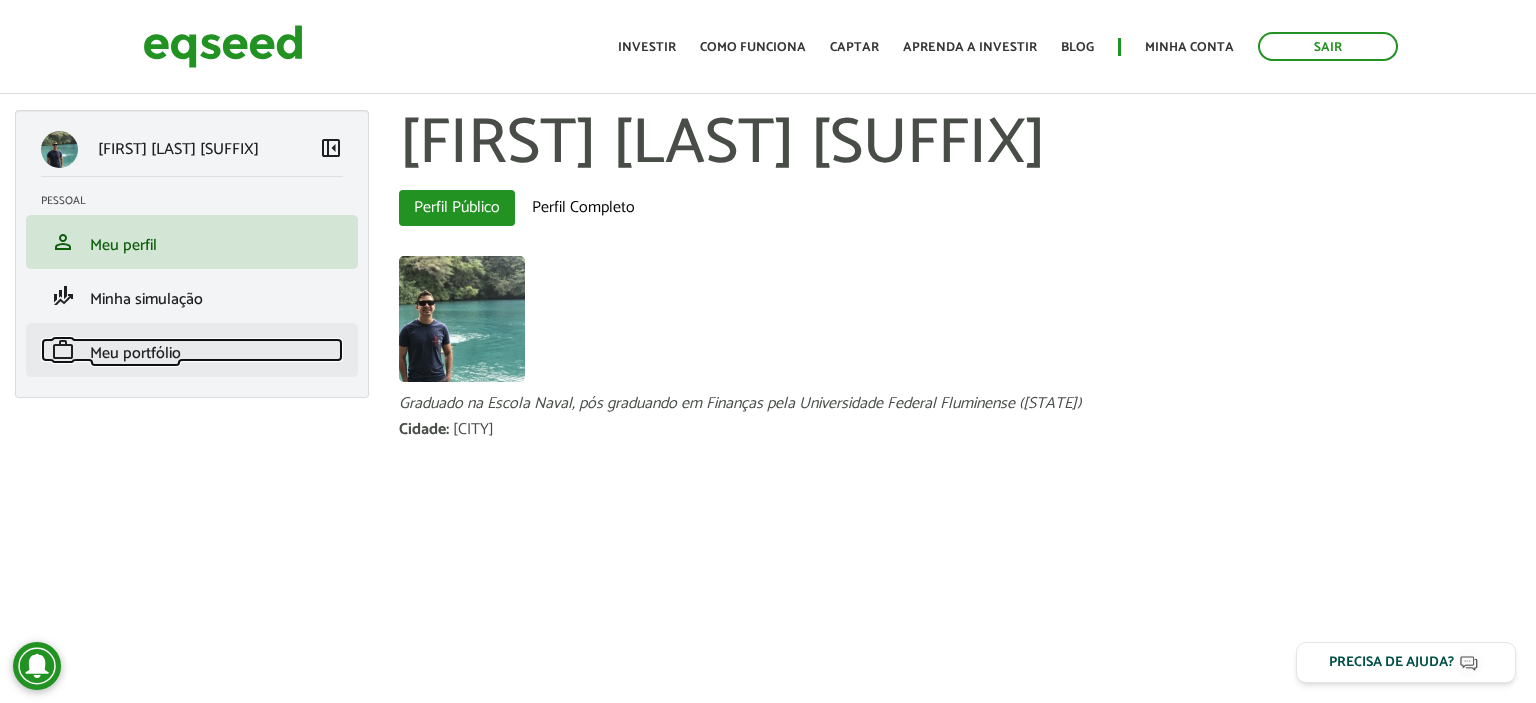 click on "Meu portfólio" at bounding box center (135, 353) 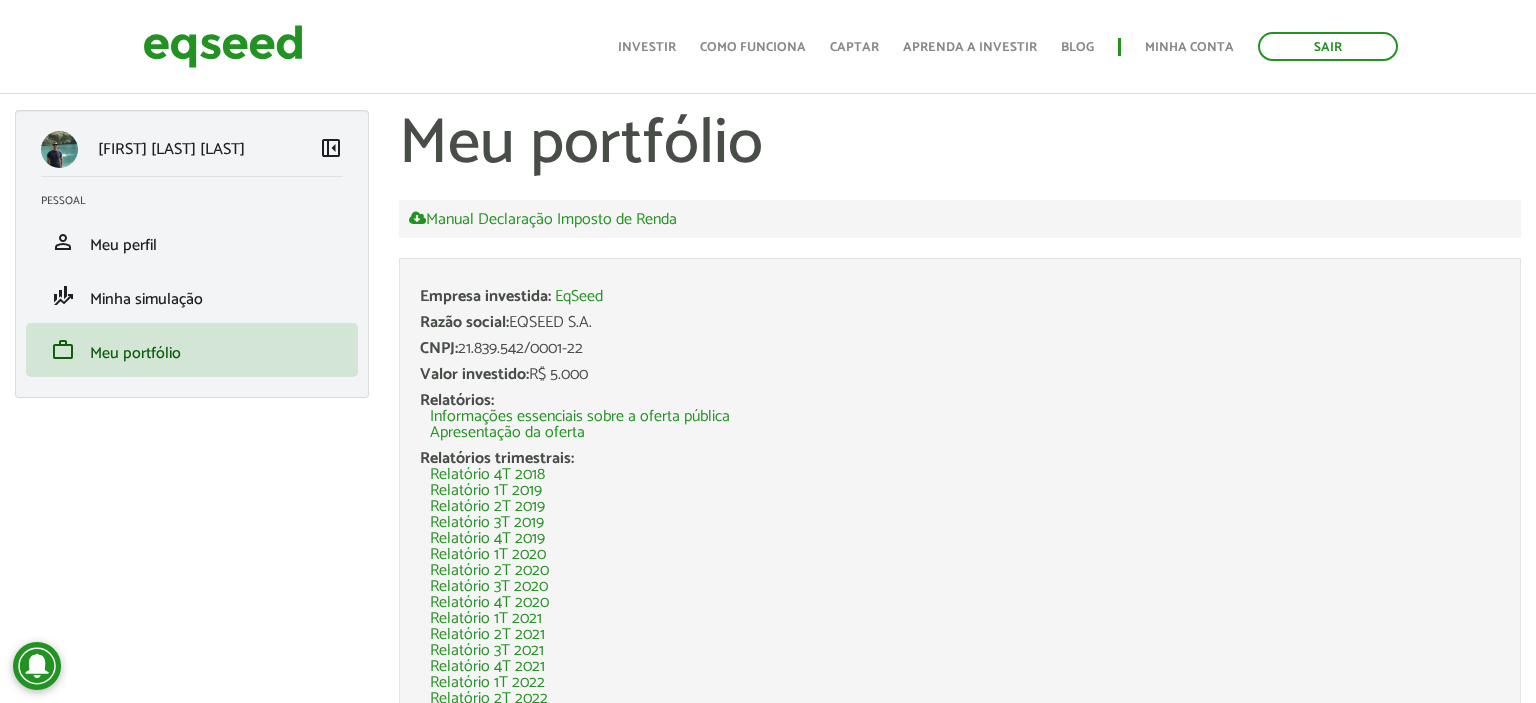 scroll, scrollTop: 744, scrollLeft: 0, axis: vertical 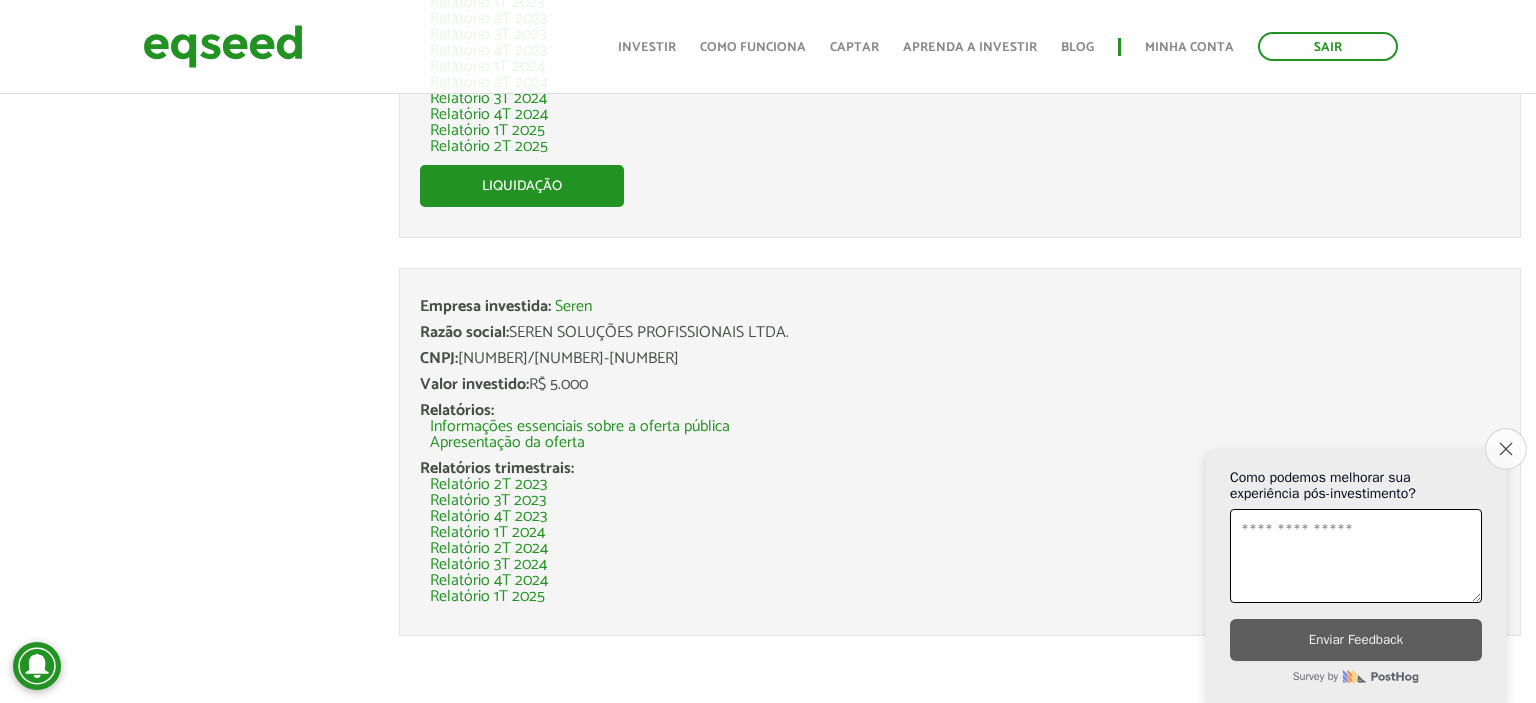 click on "Close survey" at bounding box center (1506, 449) 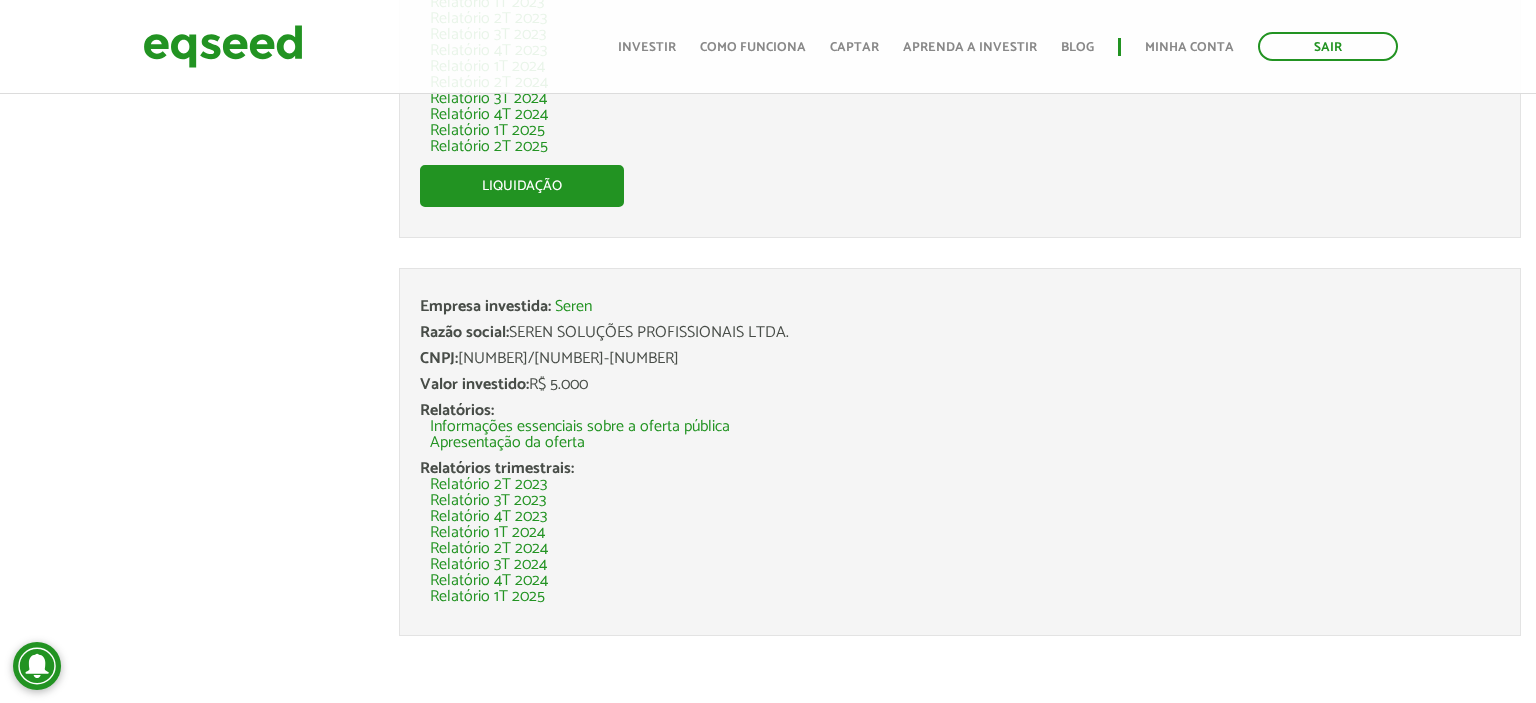 scroll, scrollTop: 491, scrollLeft: 0, axis: vertical 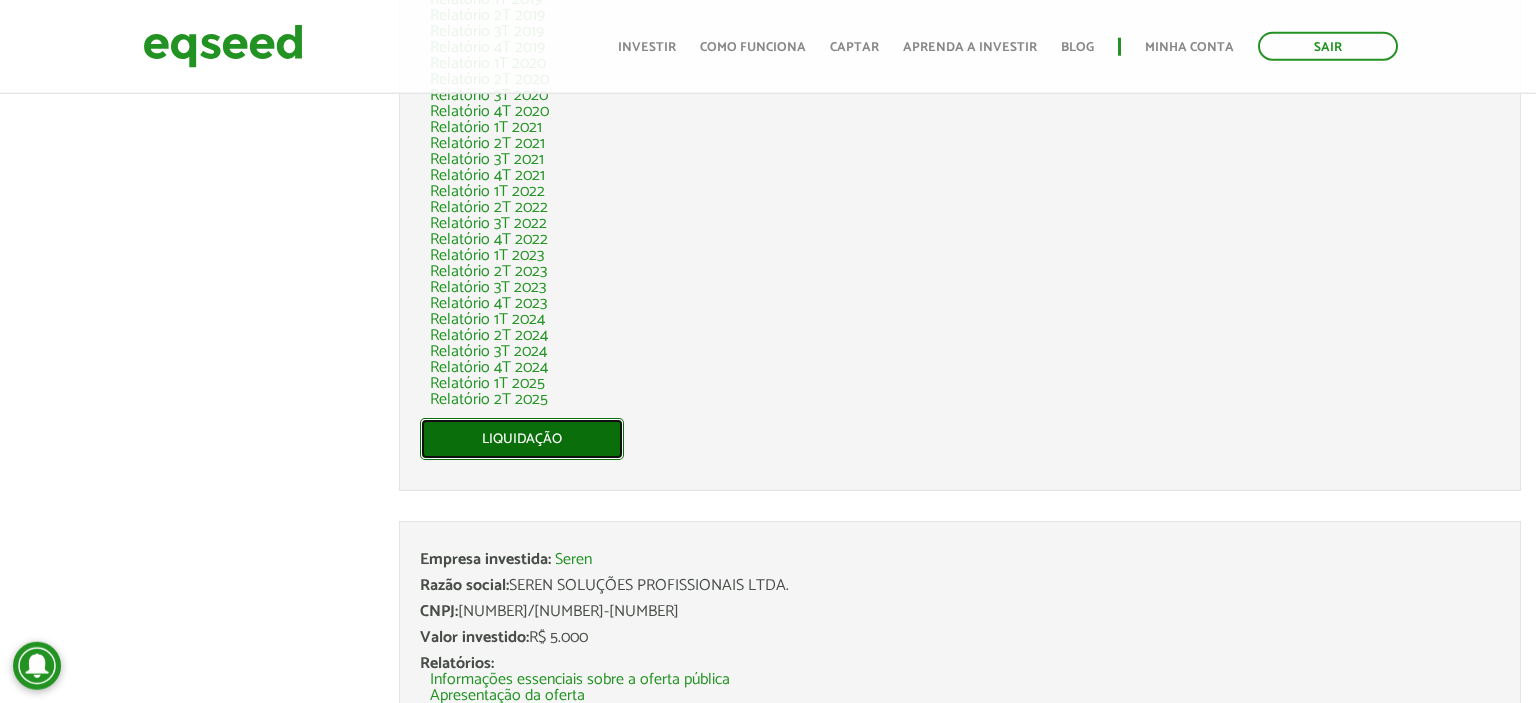 click on "Liquidação" at bounding box center (522, 439) 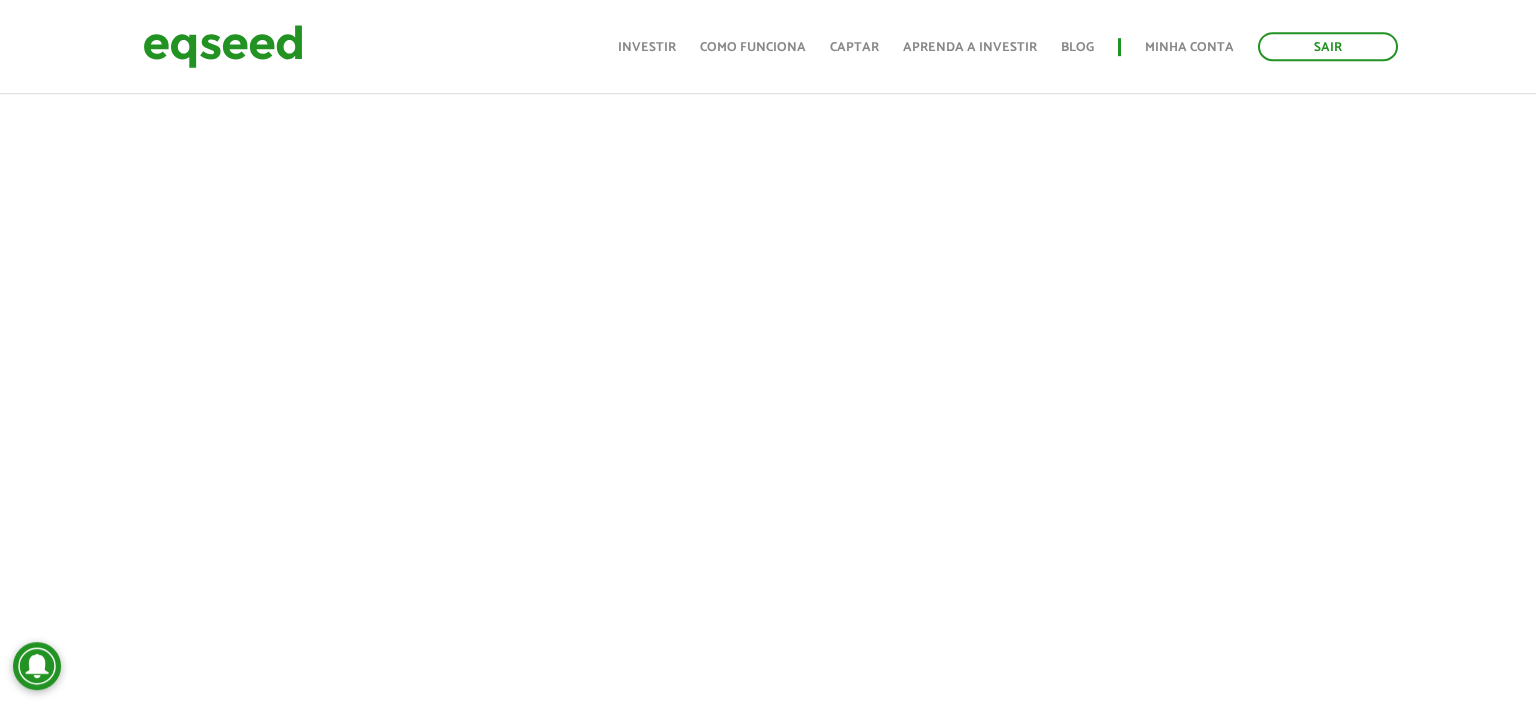 scroll, scrollTop: 1576, scrollLeft: 0, axis: vertical 